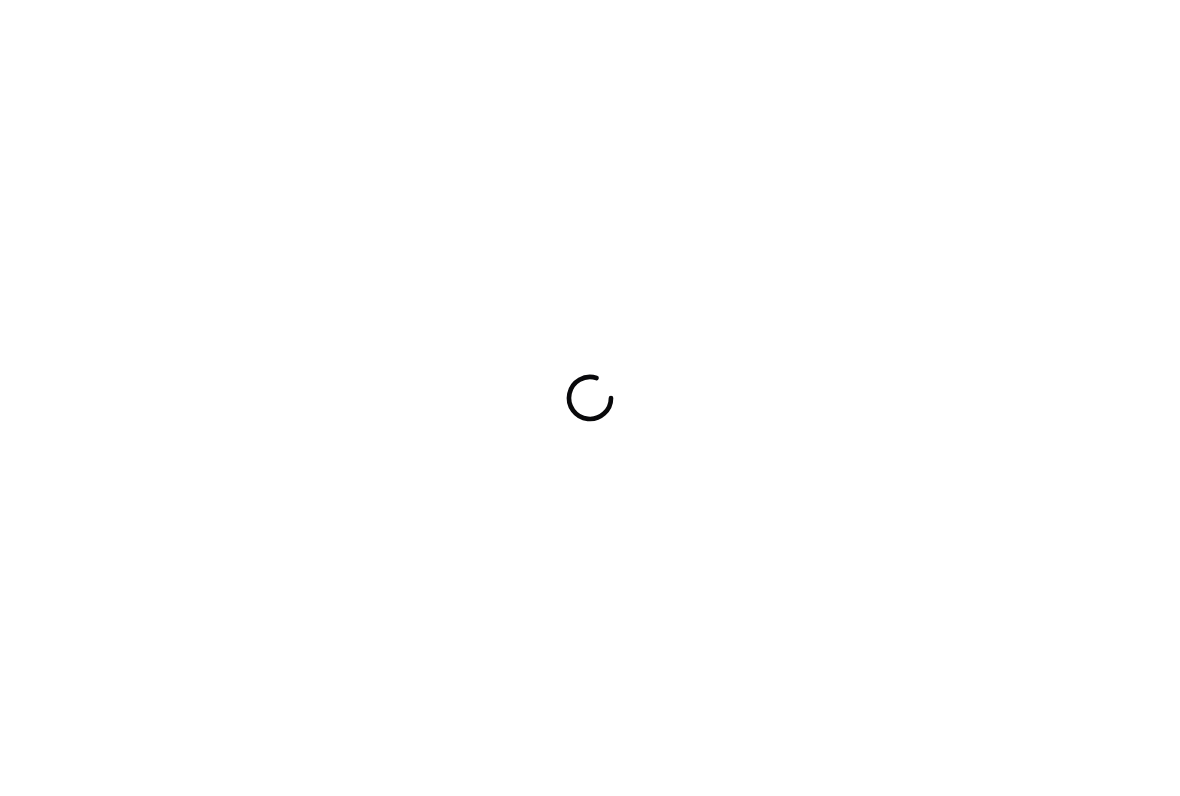 scroll, scrollTop: 0, scrollLeft: 0, axis: both 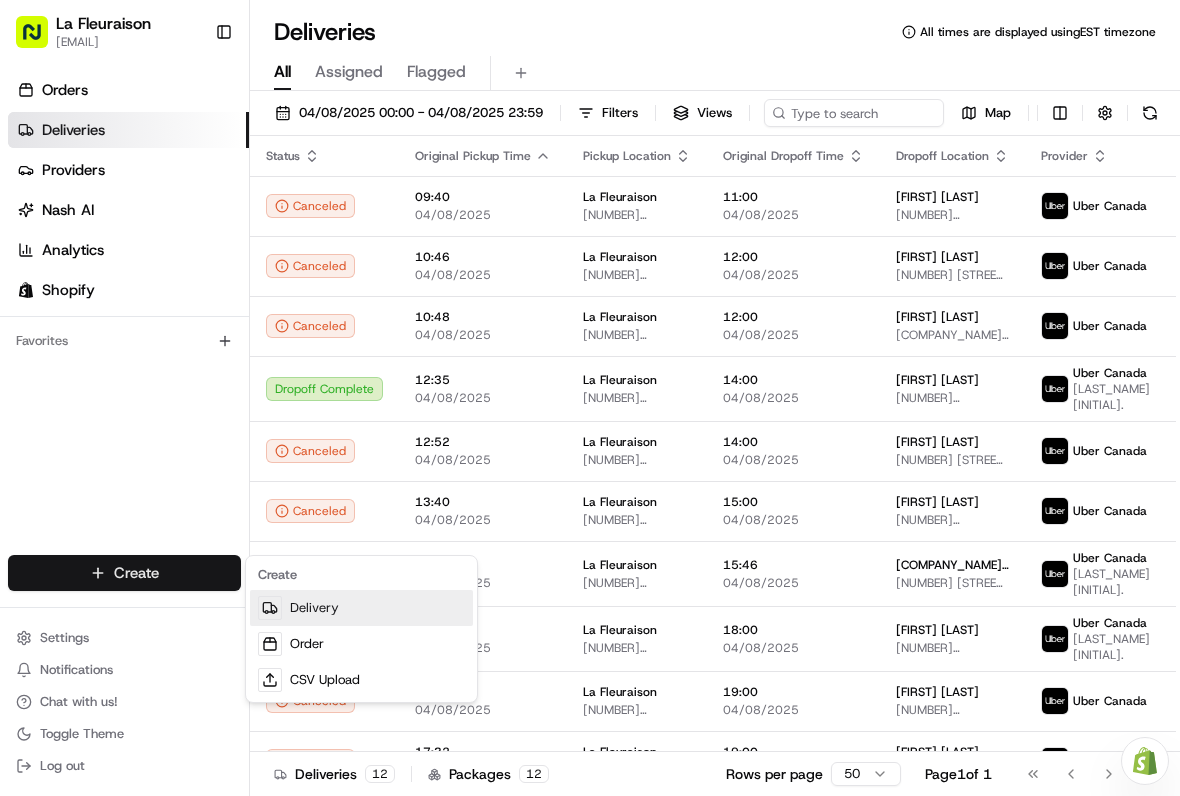 click on "Delivery" at bounding box center (361, 608) 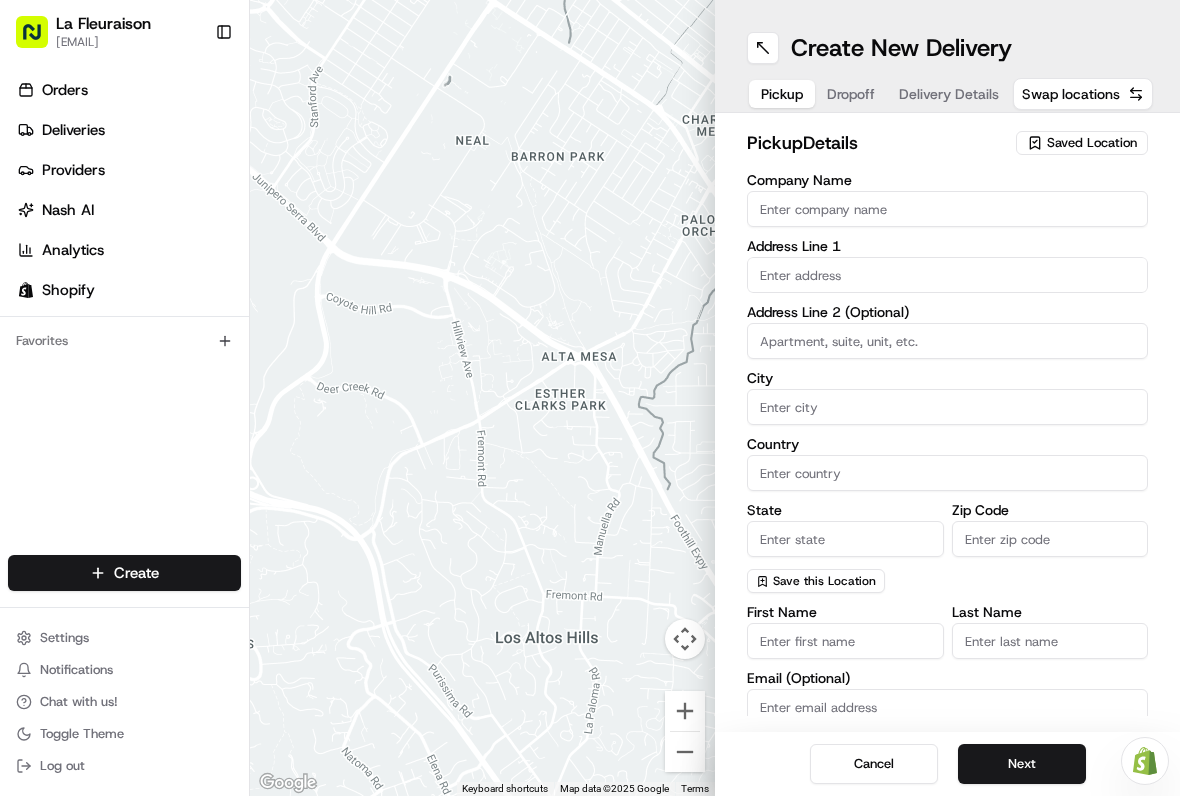 click on "Saved Location" at bounding box center (1092, 143) 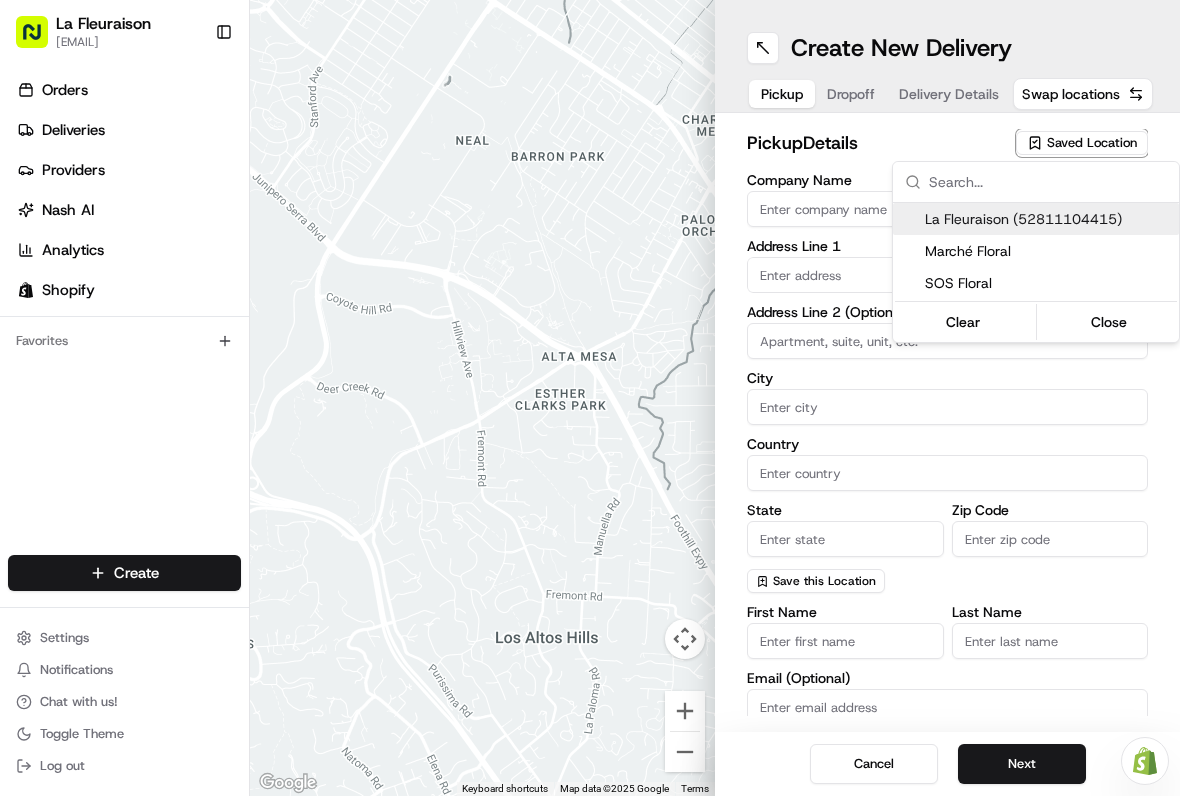 click on "La Fleuraison (52811104415)" at bounding box center [1048, 219] 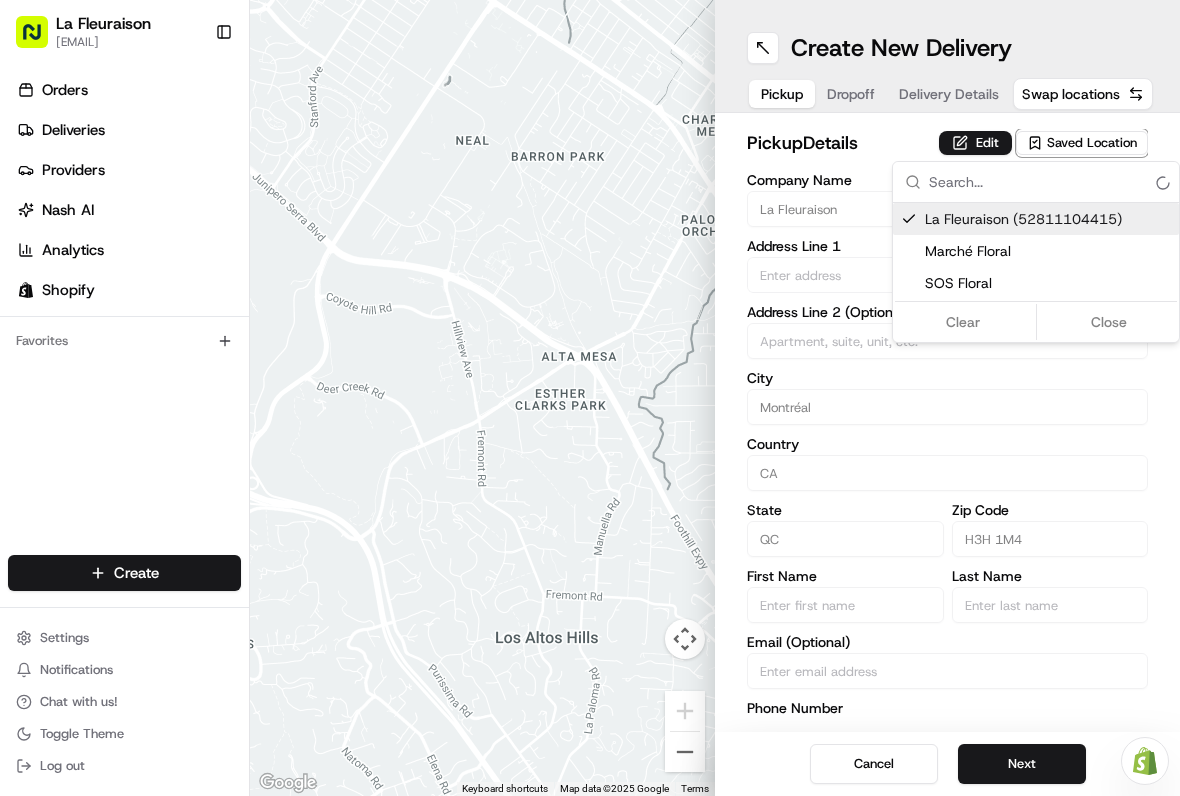 type on "La Fleuraison" 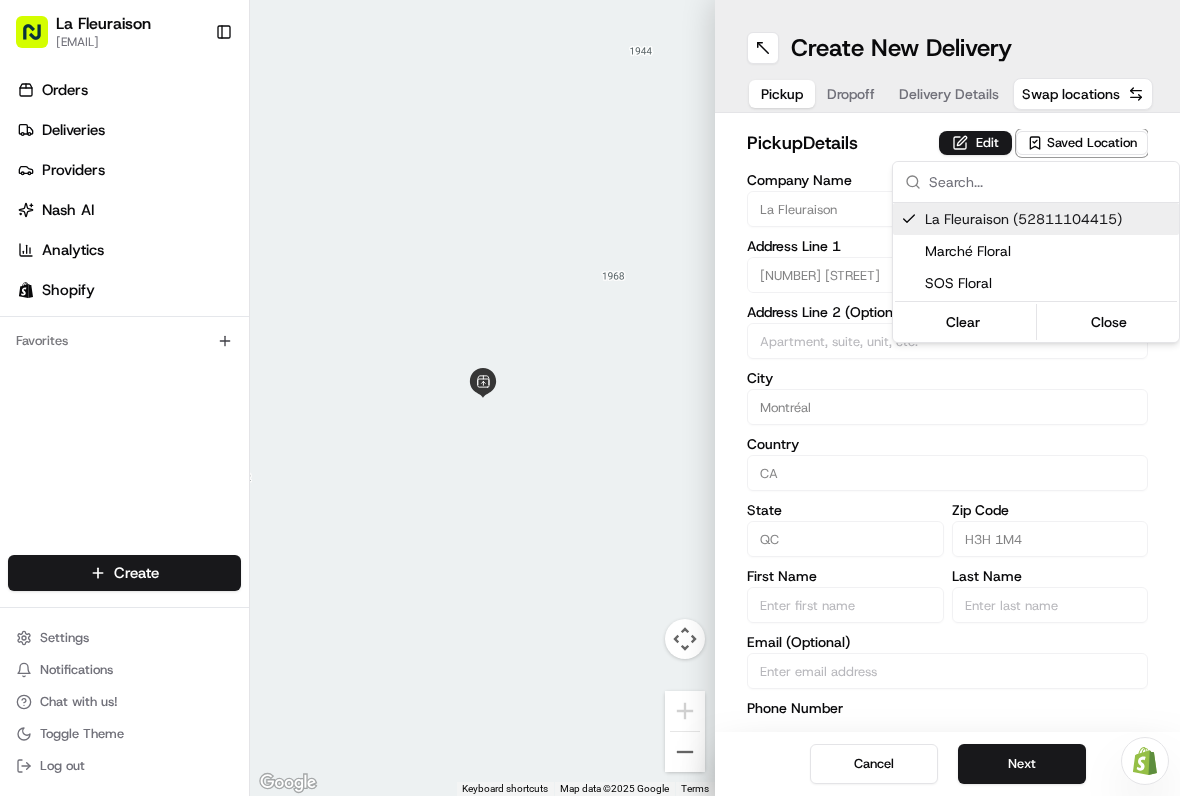 click on "Close" at bounding box center [1109, 322] 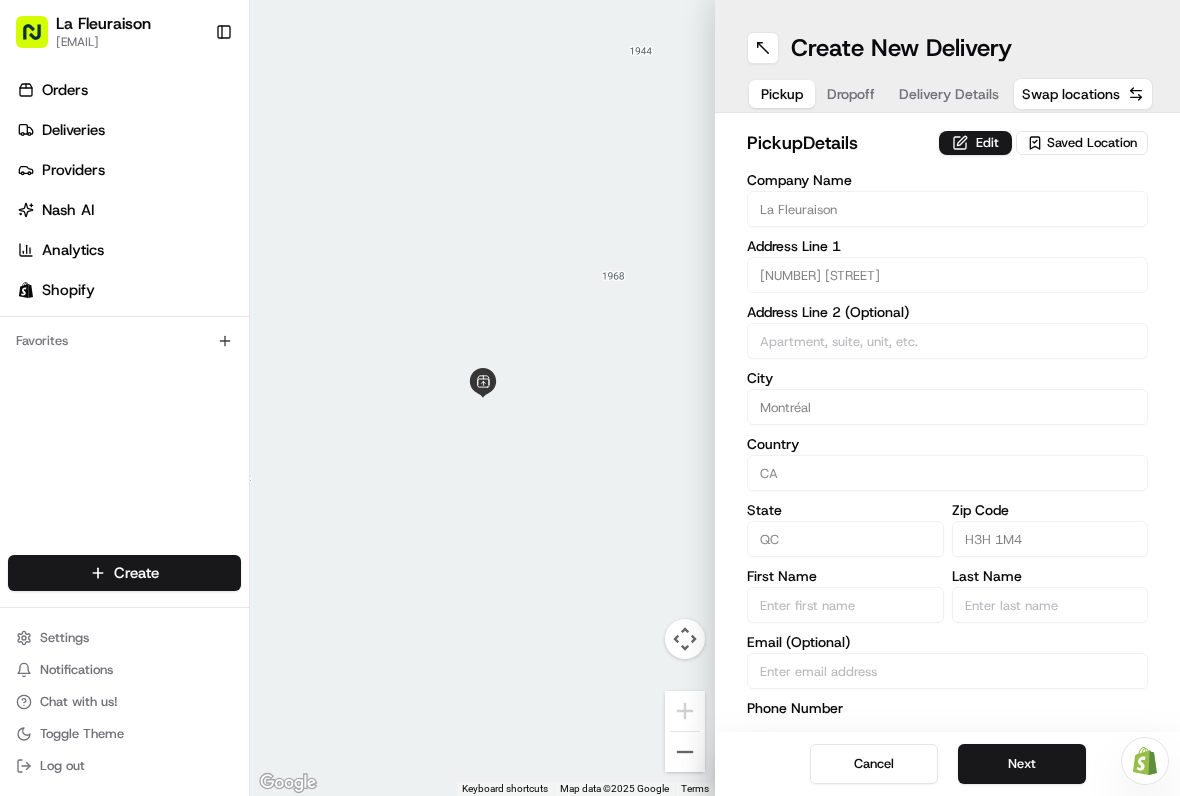 click on "Next" at bounding box center [1022, 764] 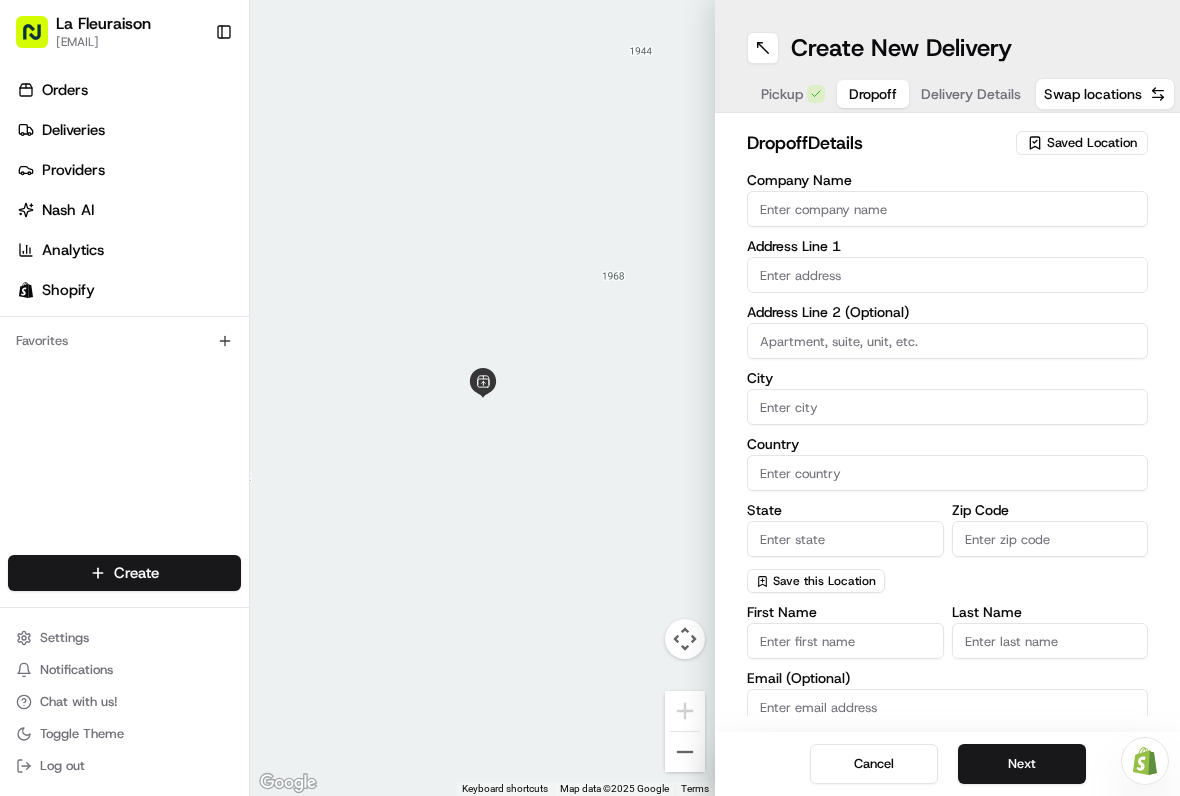 click on "Company Name" at bounding box center (947, 209) 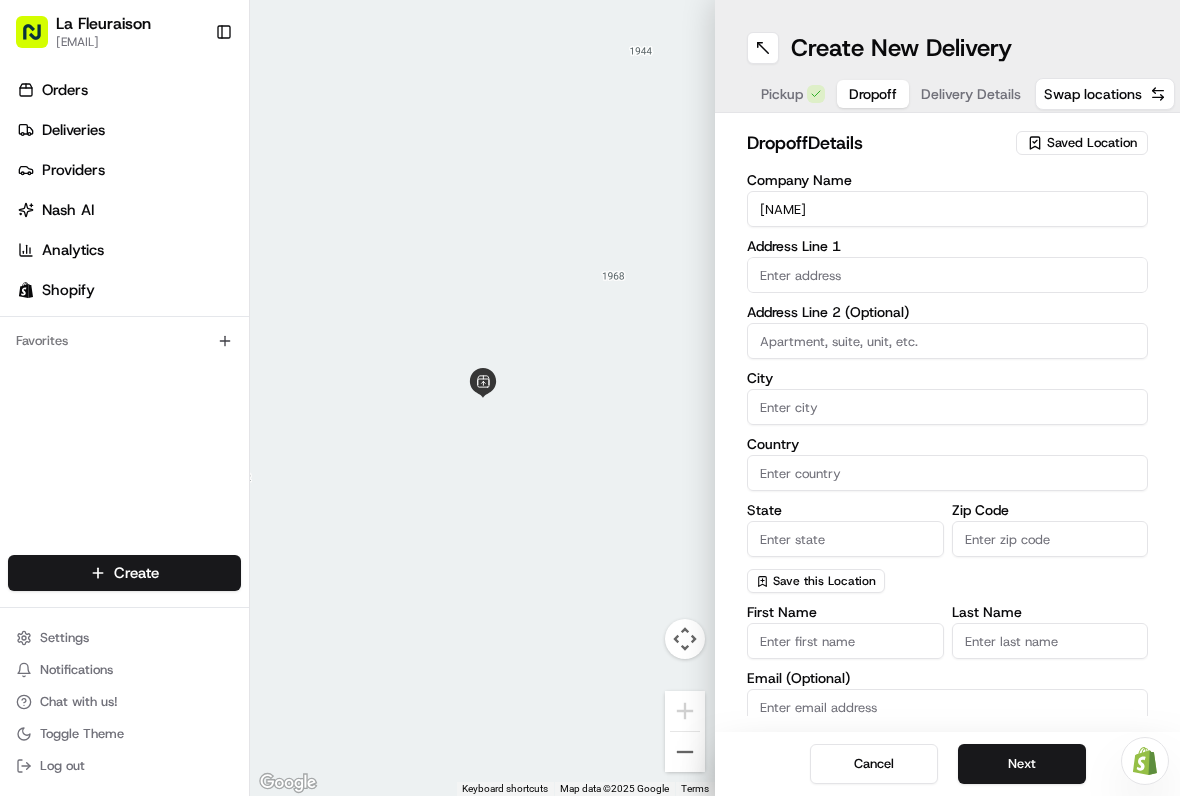 scroll, scrollTop: 0, scrollLeft: 0, axis: both 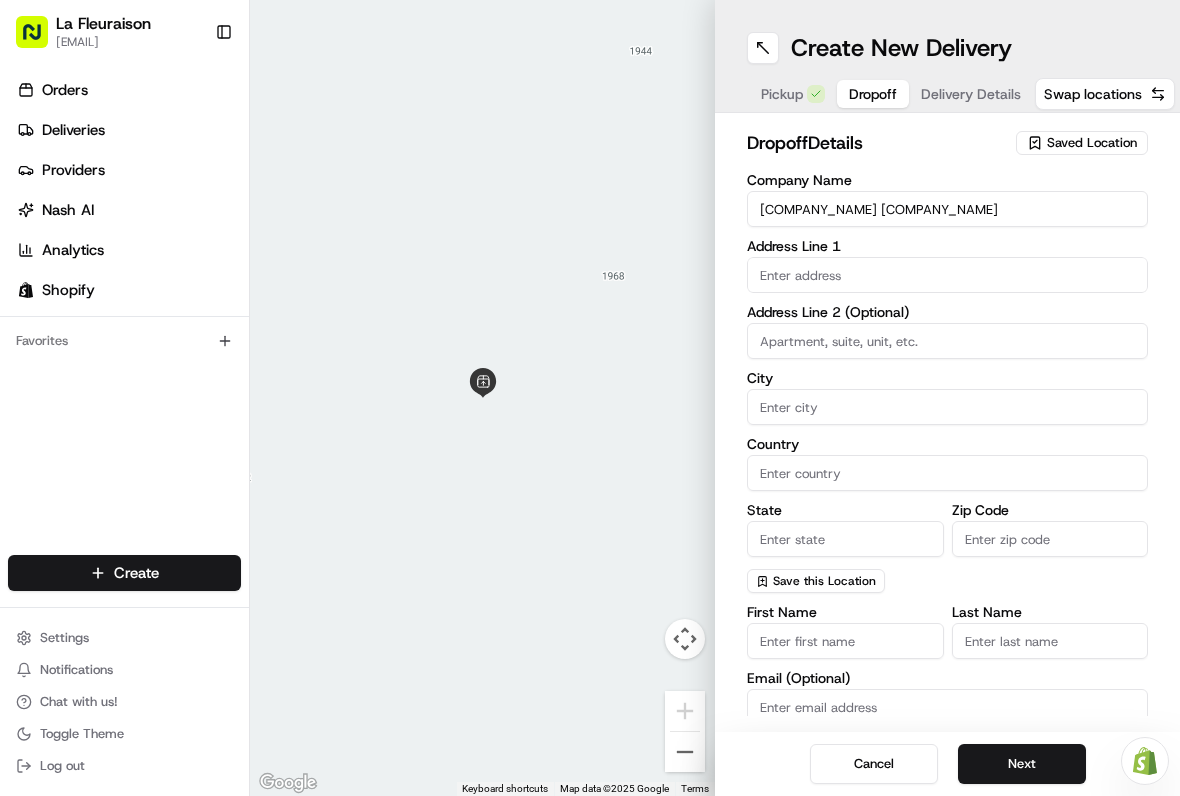 type on "[COMPANY_NAME] [COMPANY_NAME]" 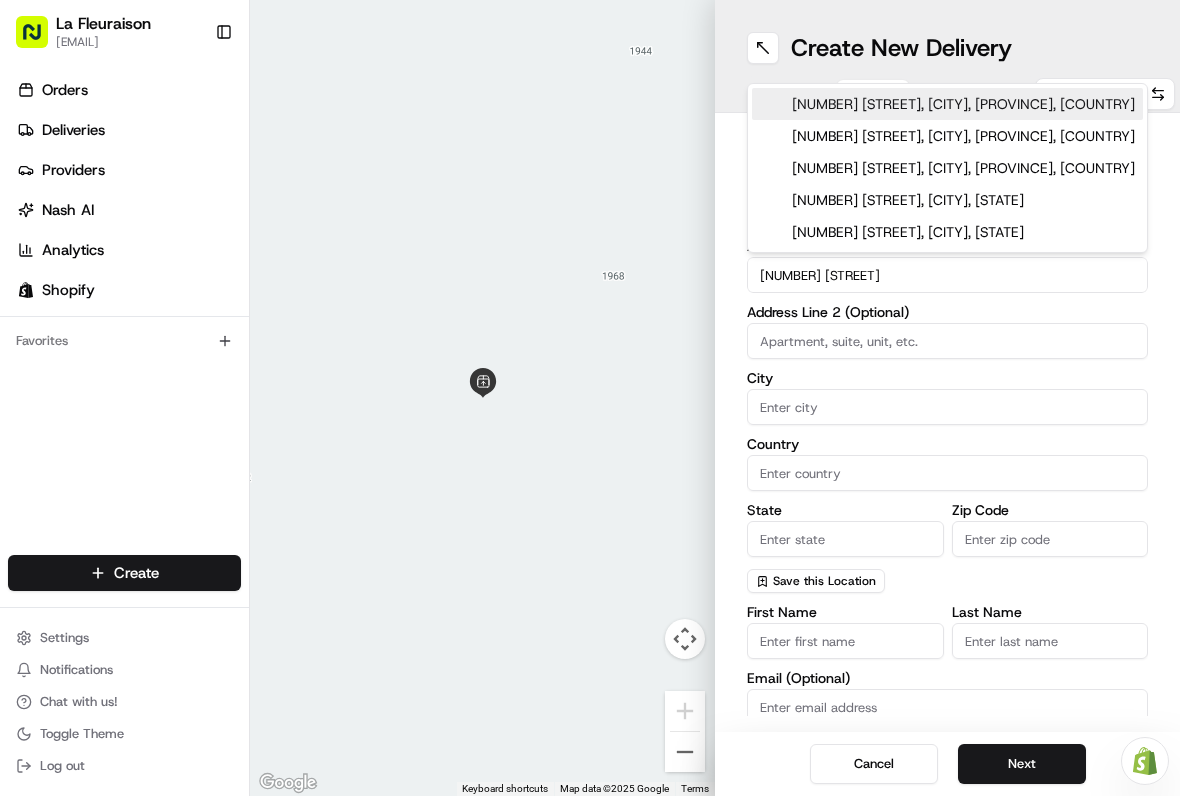 click on "[NUMBER] [STREET], [CITY], [PROVINCE], [COUNTRY]" at bounding box center (947, 104) 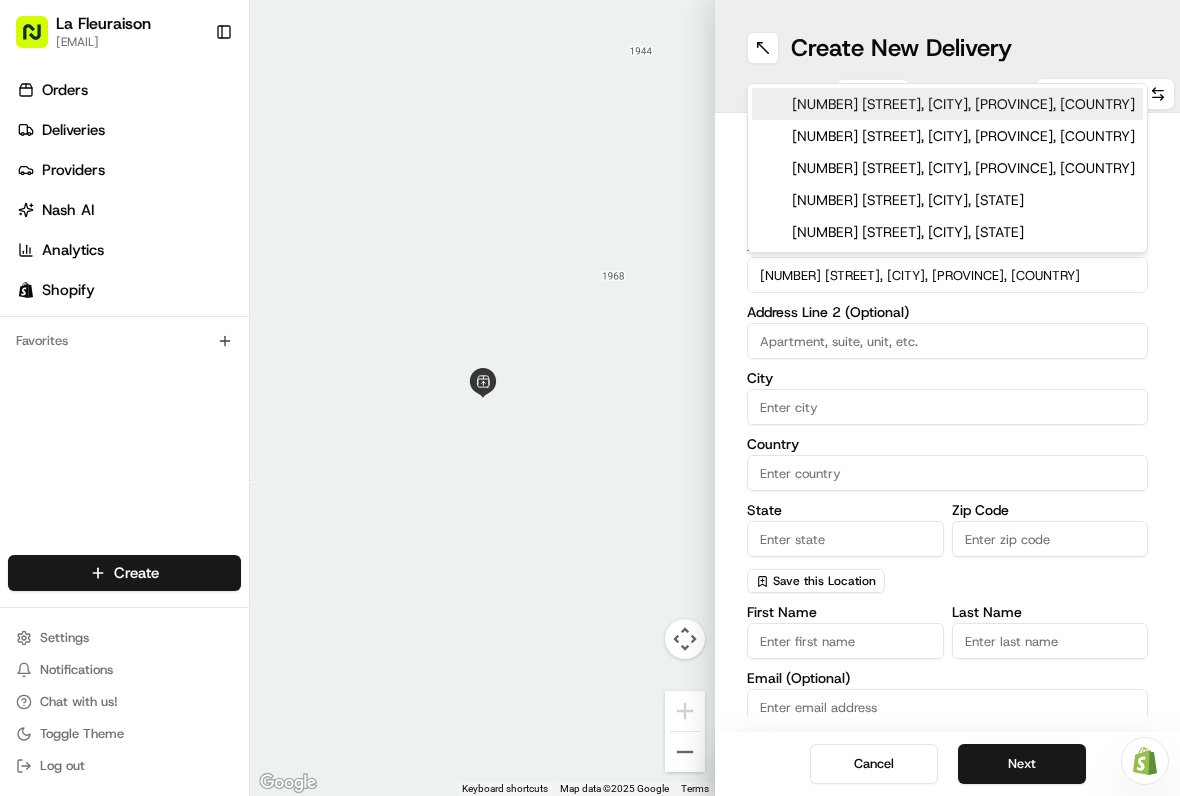 type on "[NUMBER] [STREET] [DIRECTION], [CITY], [PROVINCE] [POSTAL_CODE], [COUNTRY]" 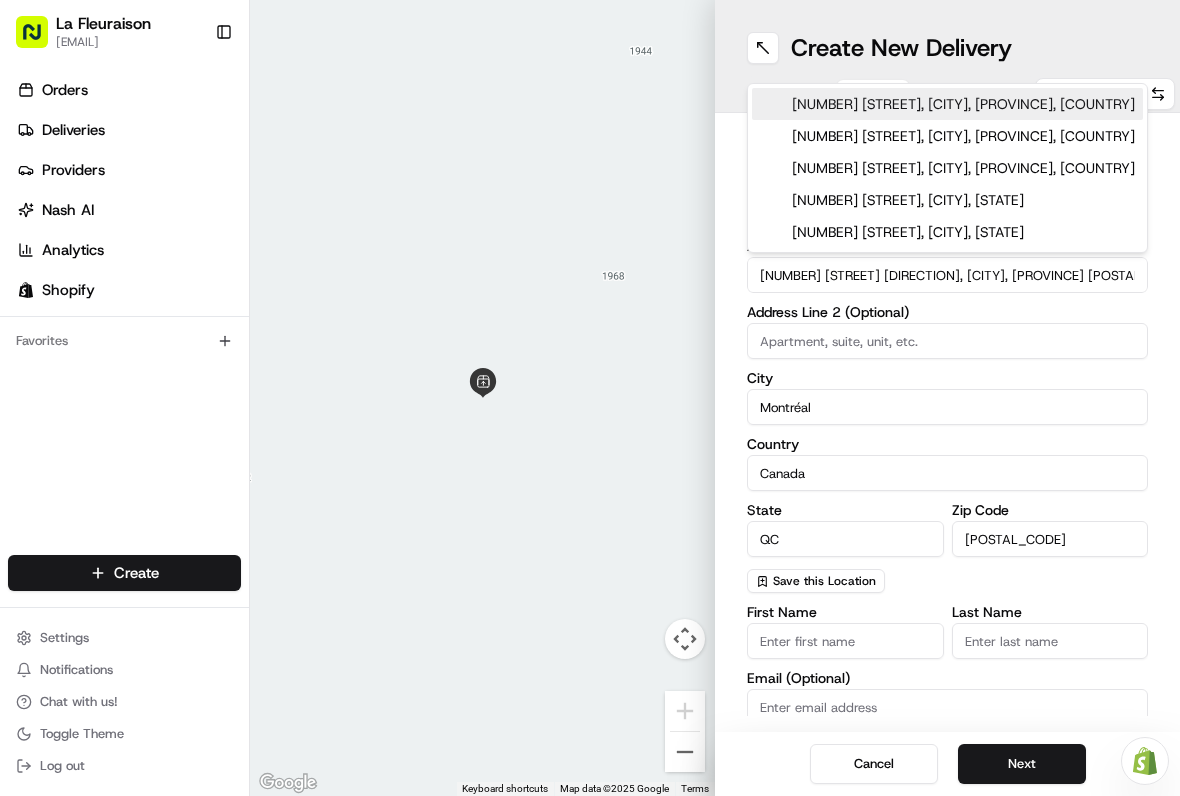 type on "[NUMBER] [STREET] [DIRECTION]" 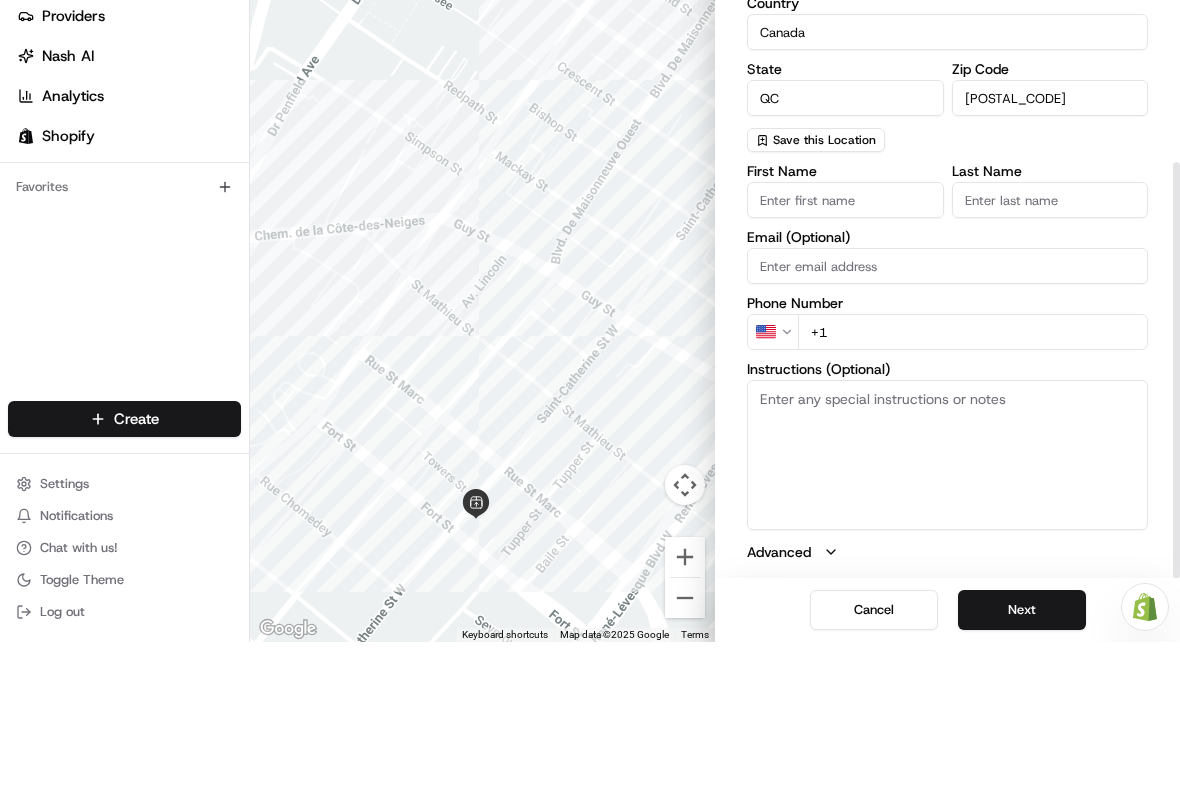 scroll, scrollTop: 287, scrollLeft: 0, axis: vertical 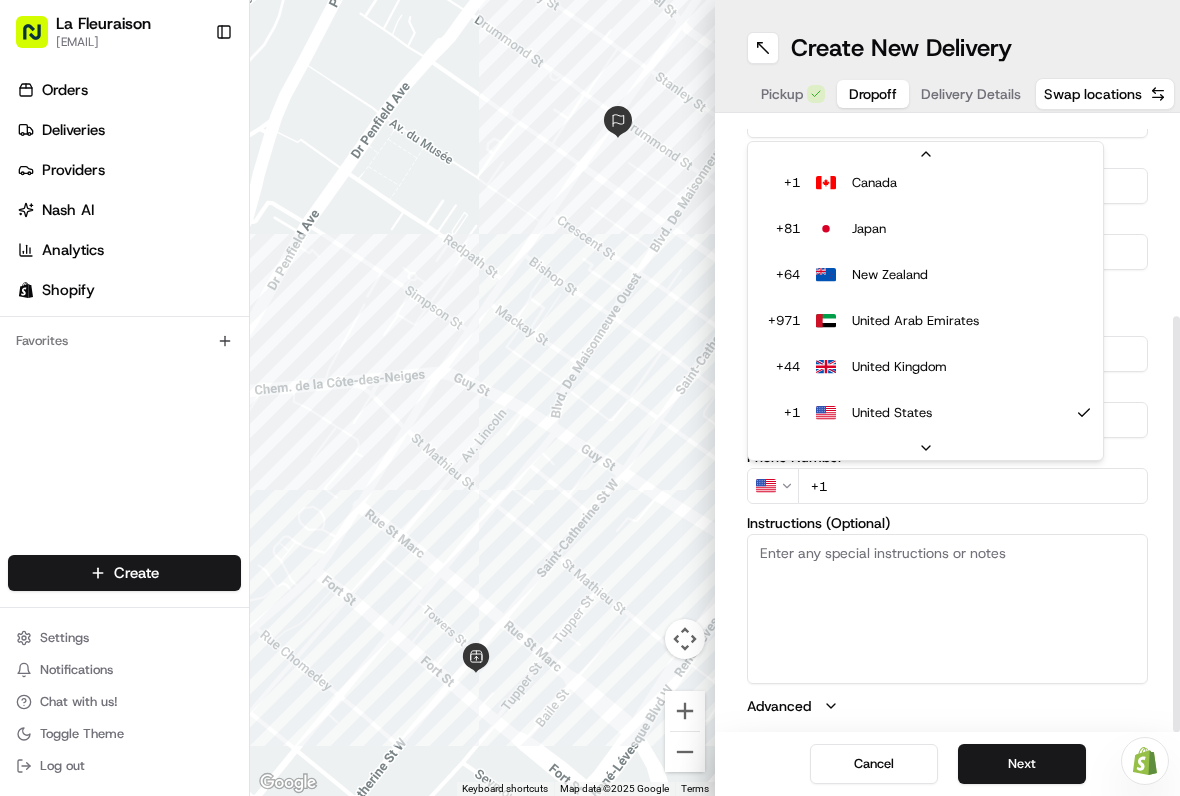 click on "Canada" at bounding box center (947, 186) 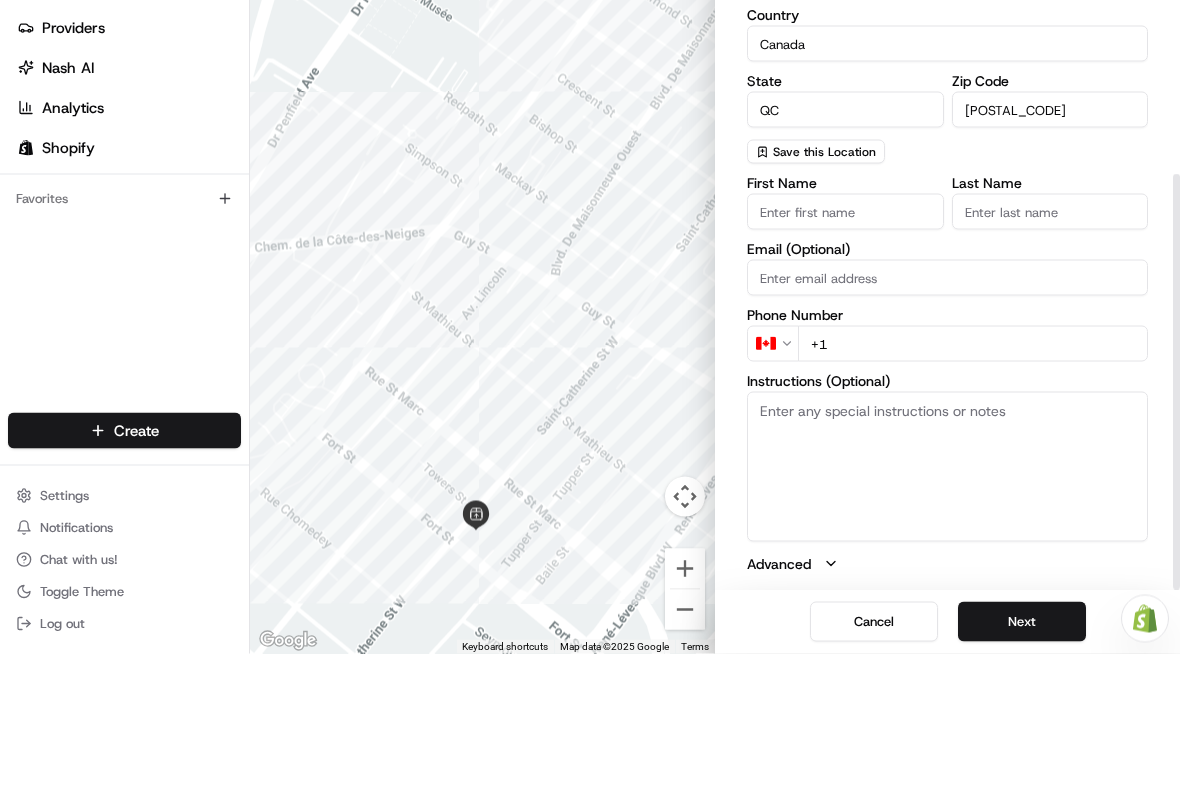click on "First Name" at bounding box center [845, 354] 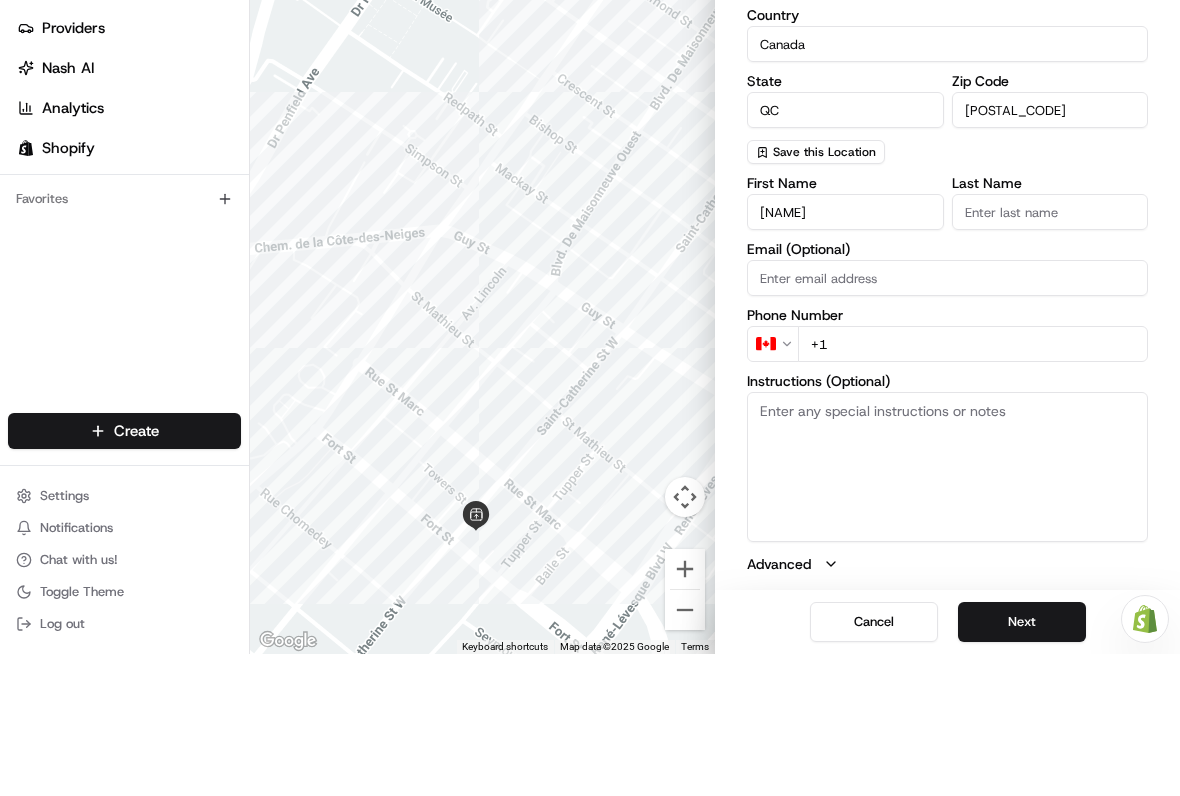 type on "[NAME]" 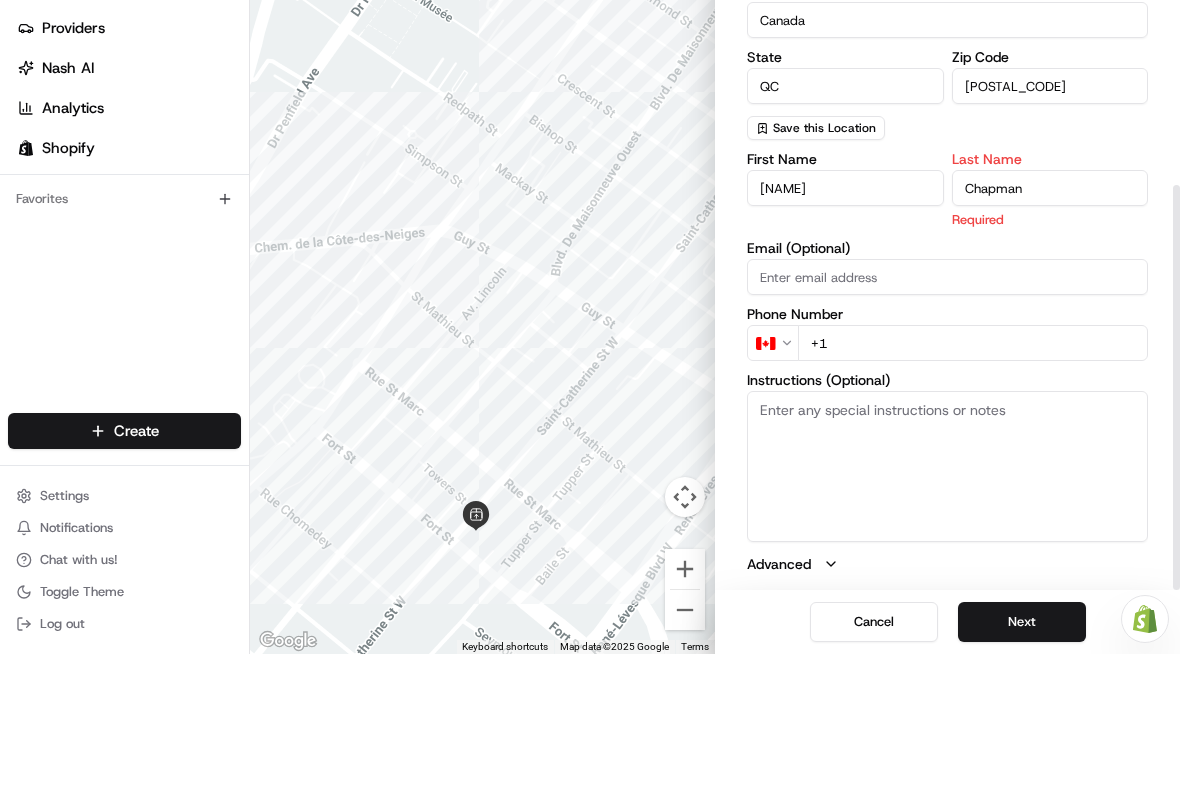 scroll, scrollTop: 310, scrollLeft: 0, axis: vertical 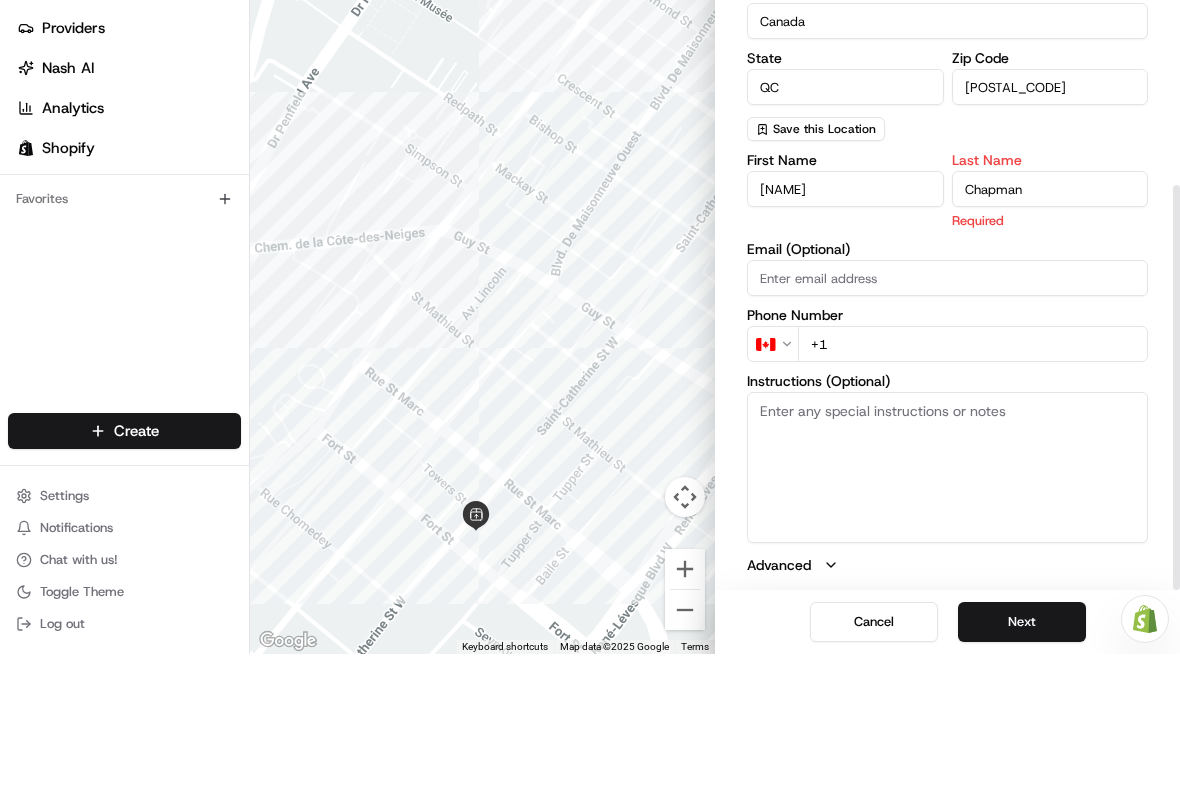 type on "Chapman" 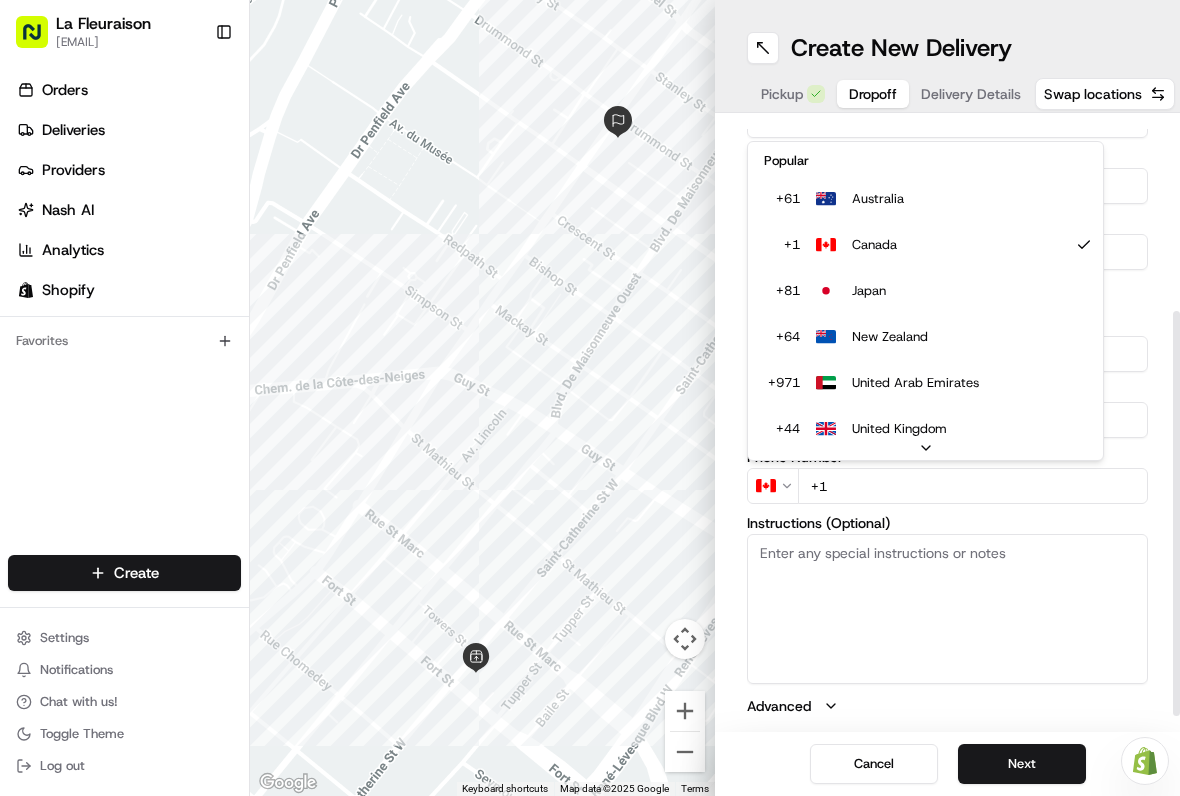 scroll, scrollTop: 287, scrollLeft: 0, axis: vertical 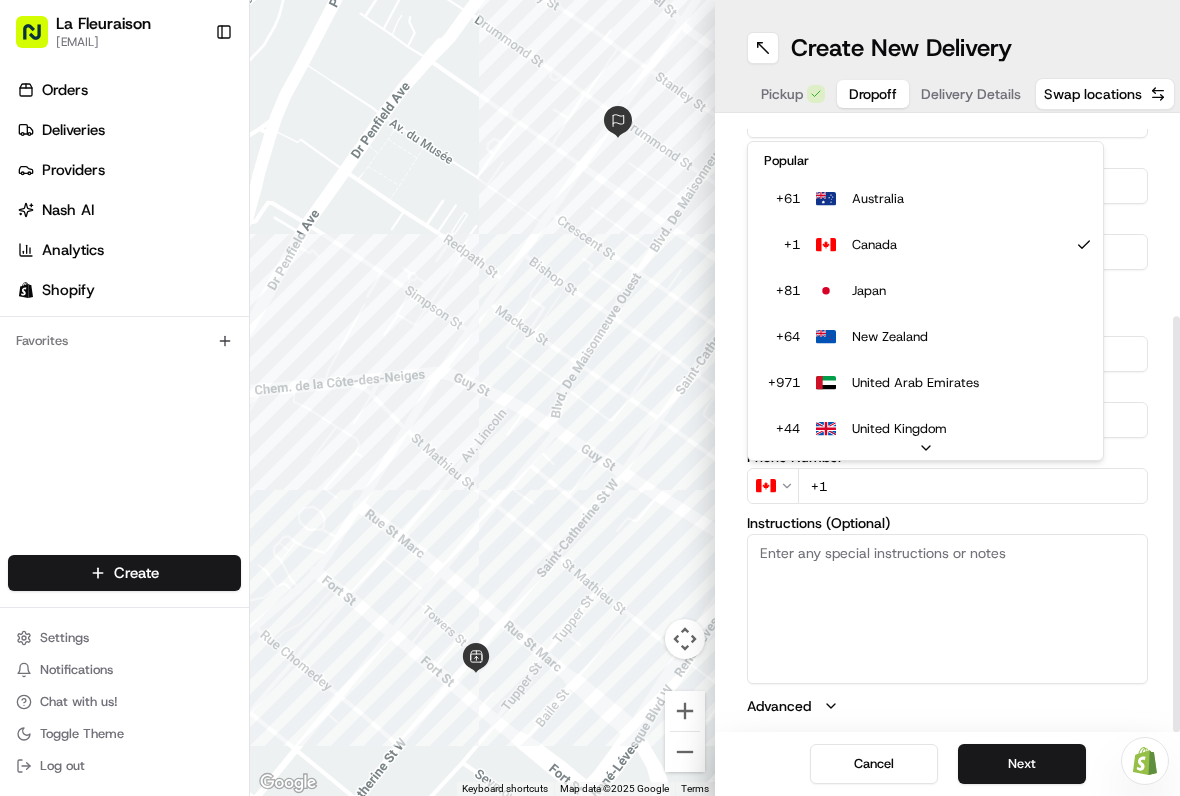 click on "[COMPANY_NAME] [COUNTRY] Dropoff ETA [TIME] CAD$ [PRICE]" at bounding box center (590, 398) 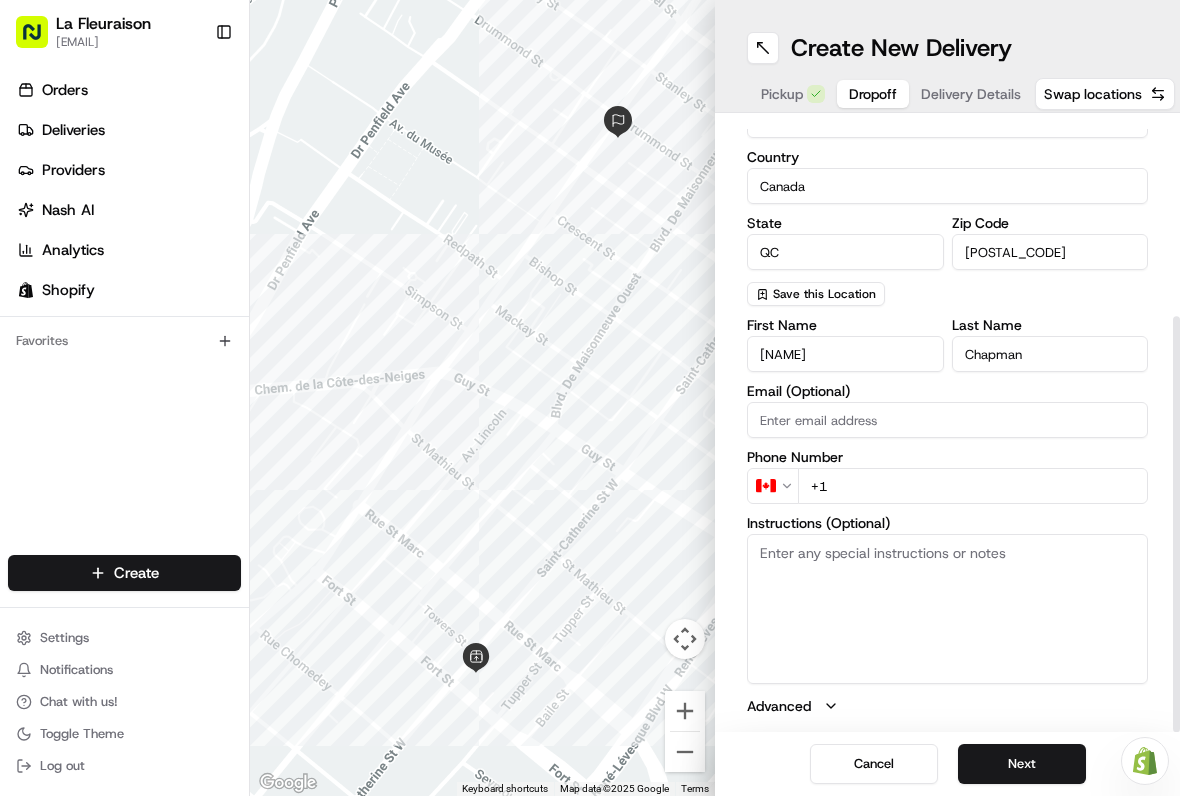 click on "+1" at bounding box center (973, 486) 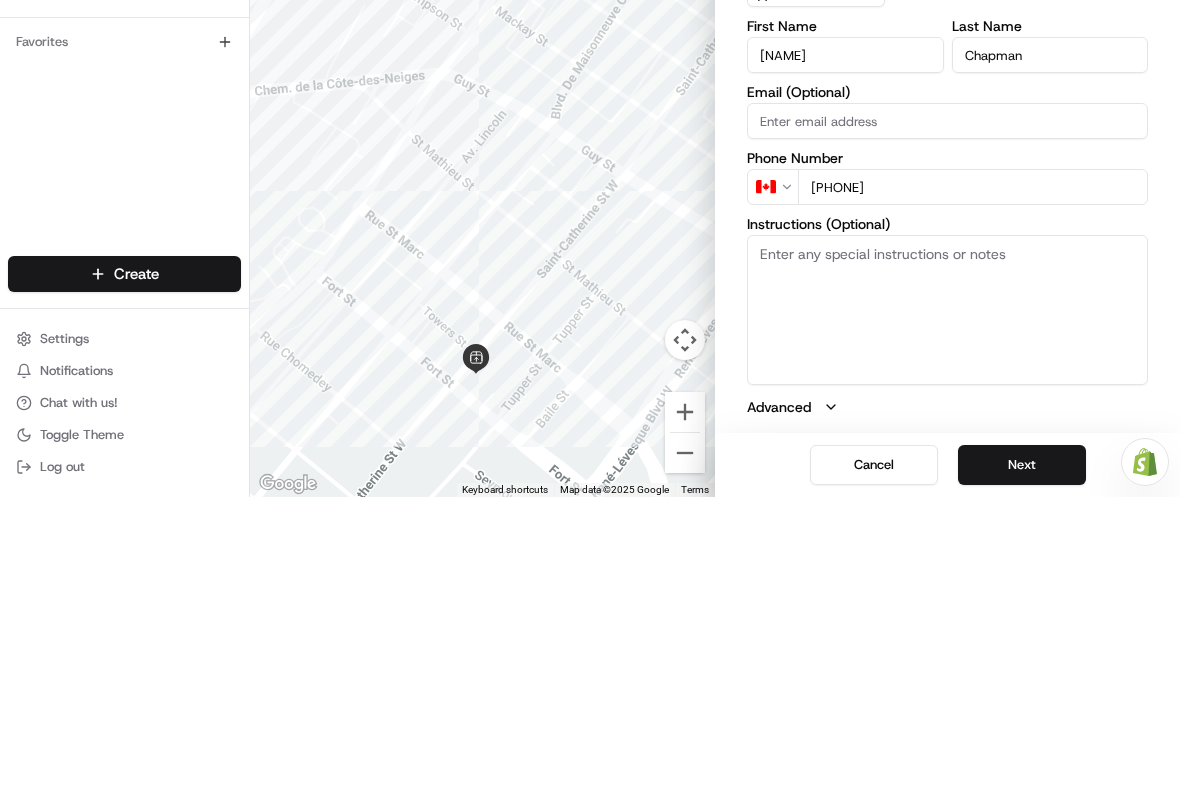 type on "[PHONE]" 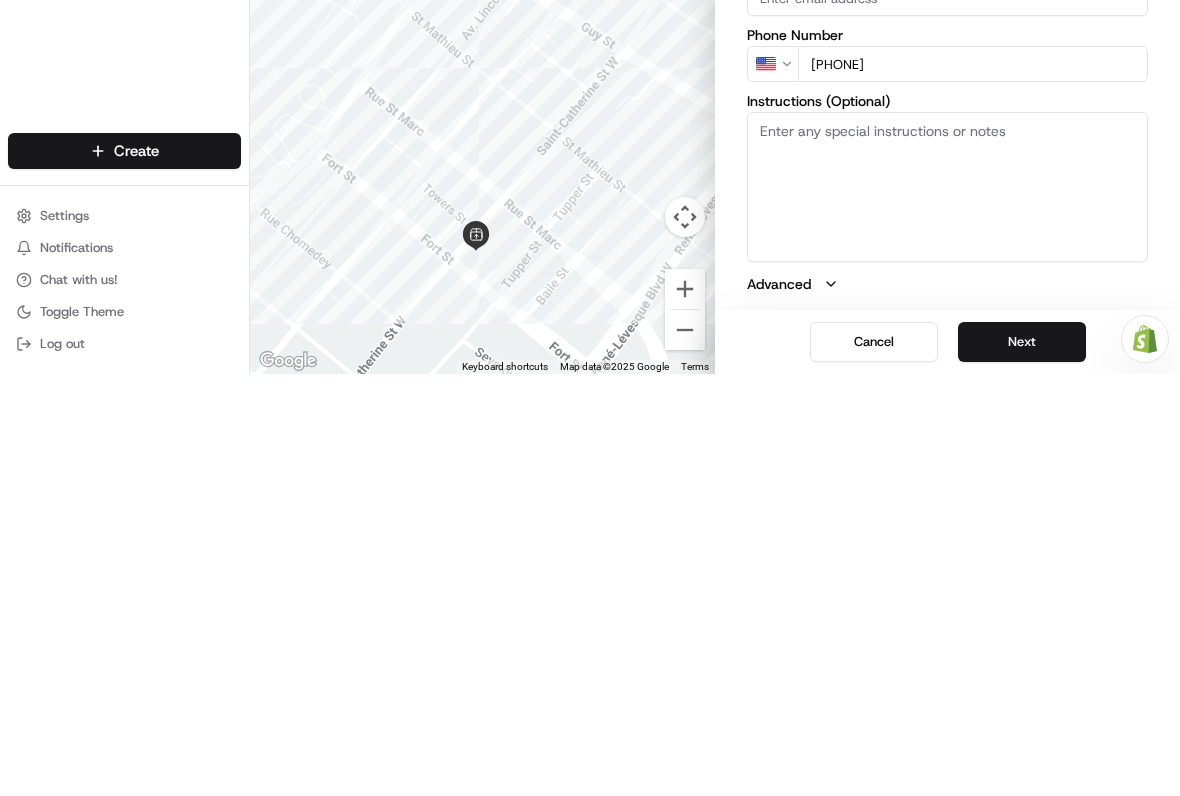 click on "Next" at bounding box center (1022, 764) 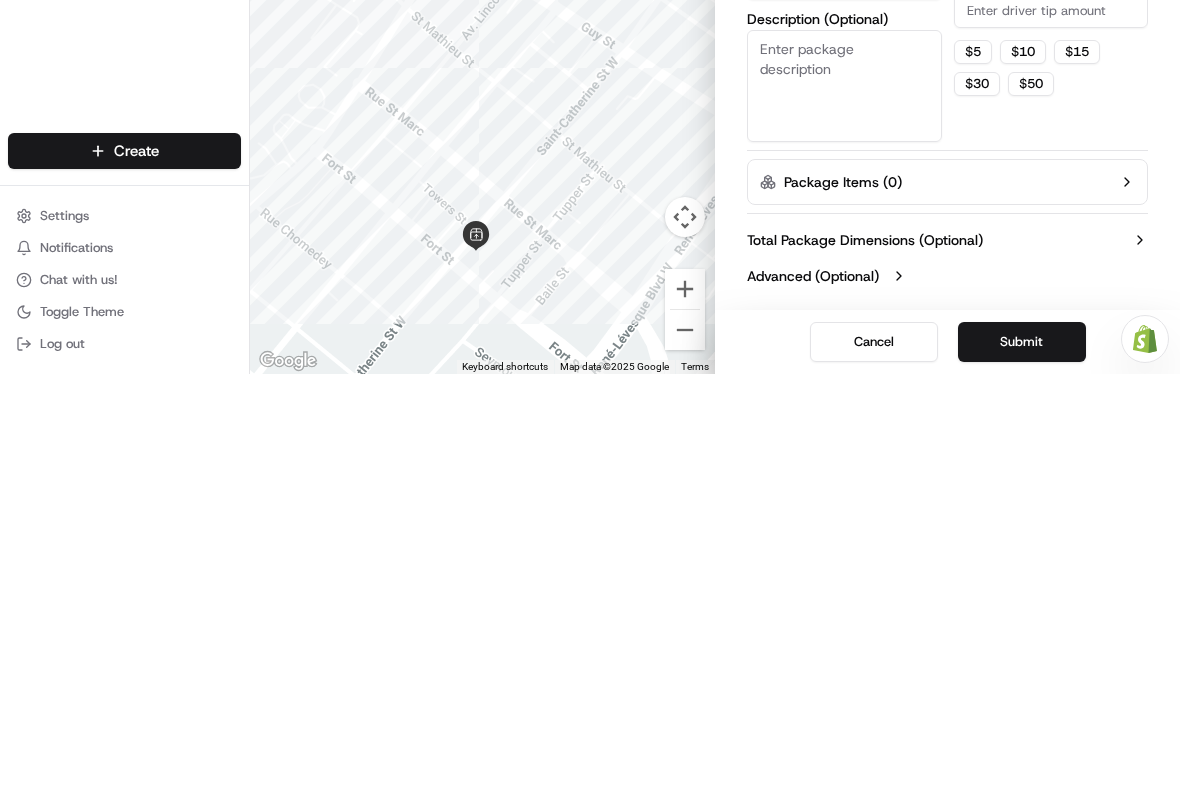 scroll, scrollTop: 43, scrollLeft: 0, axis: vertical 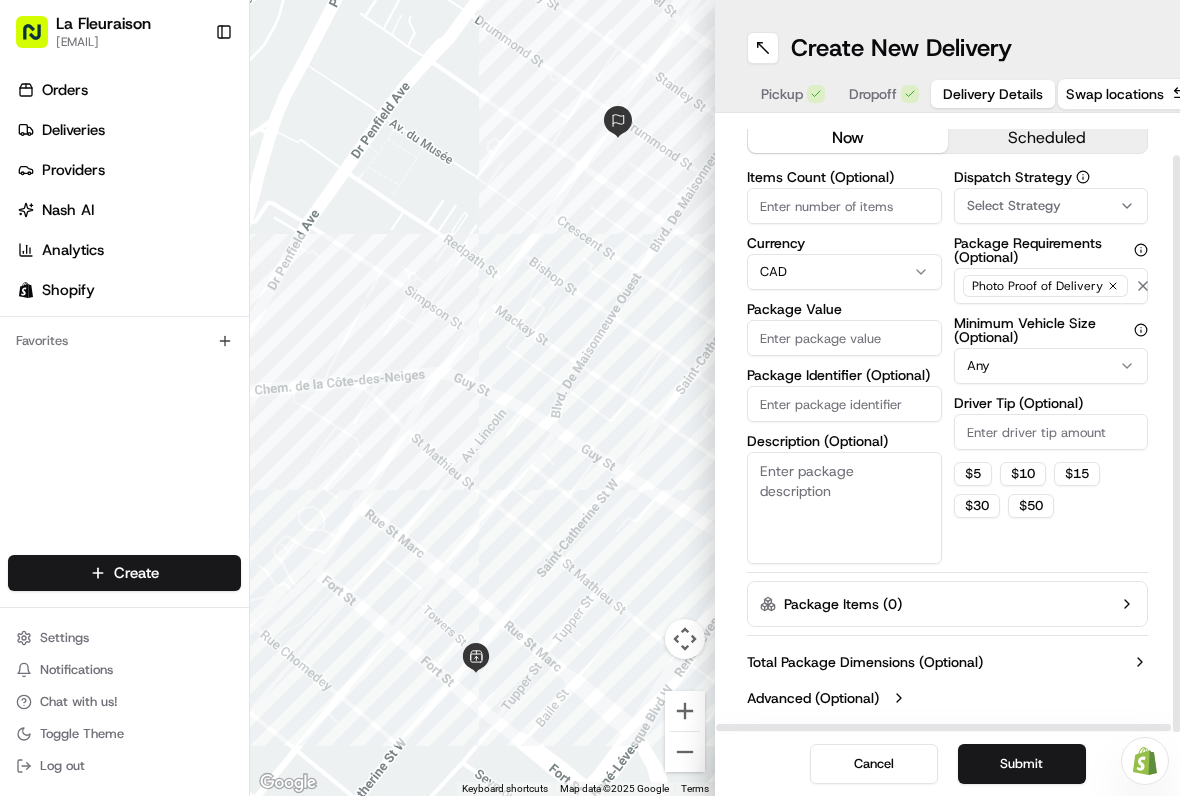 click on "Package Value" at bounding box center (844, 338) 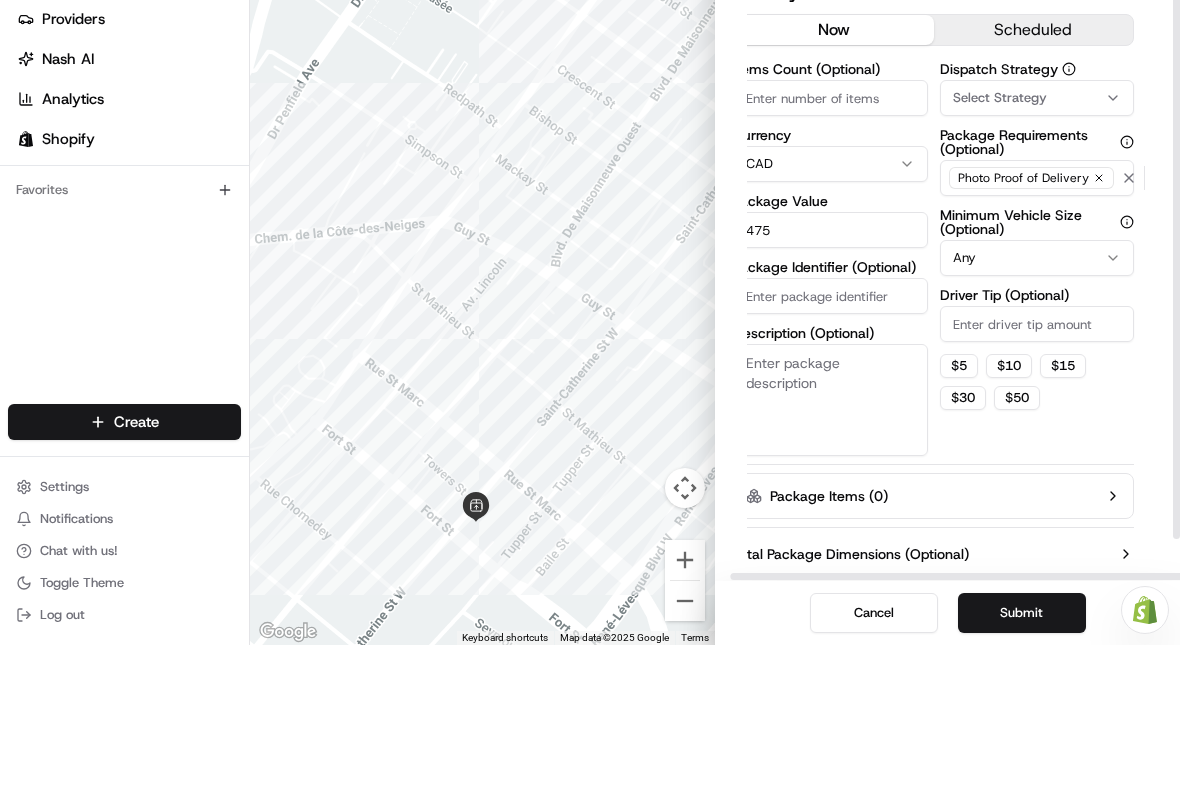 scroll, scrollTop: 0, scrollLeft: 14, axis: horizontal 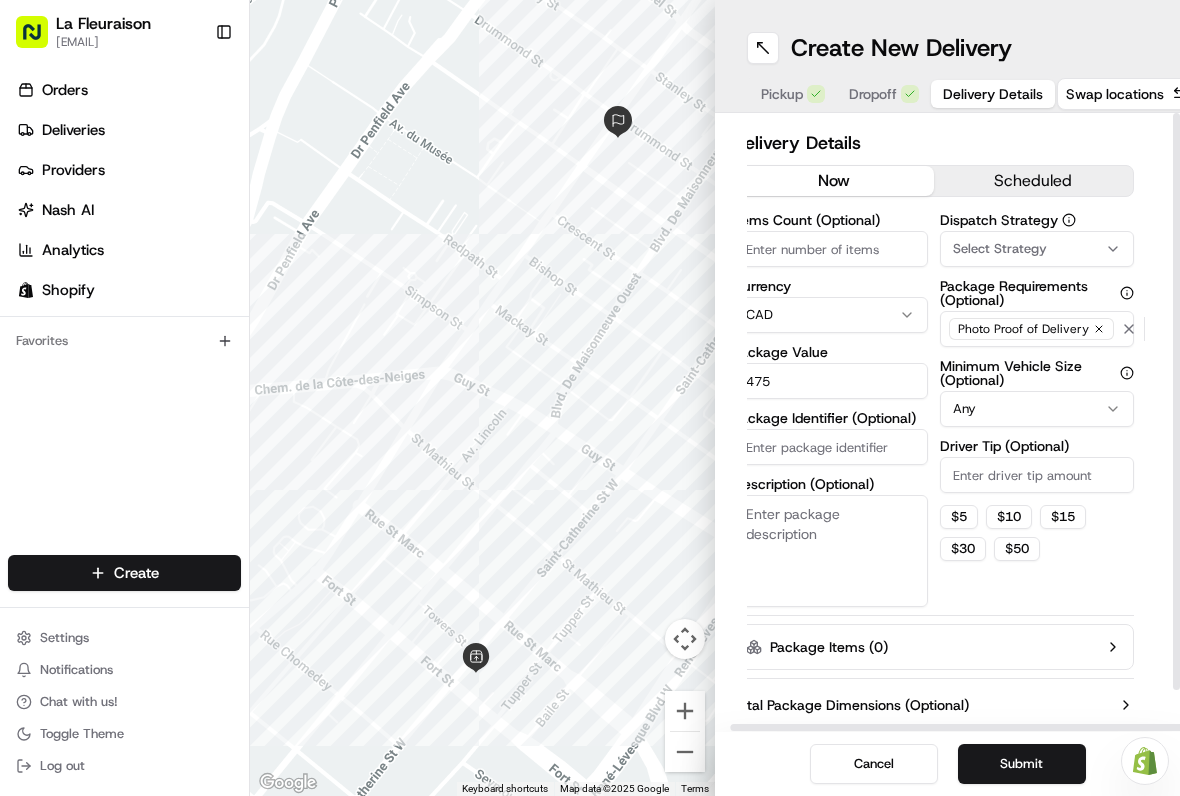 type on "475" 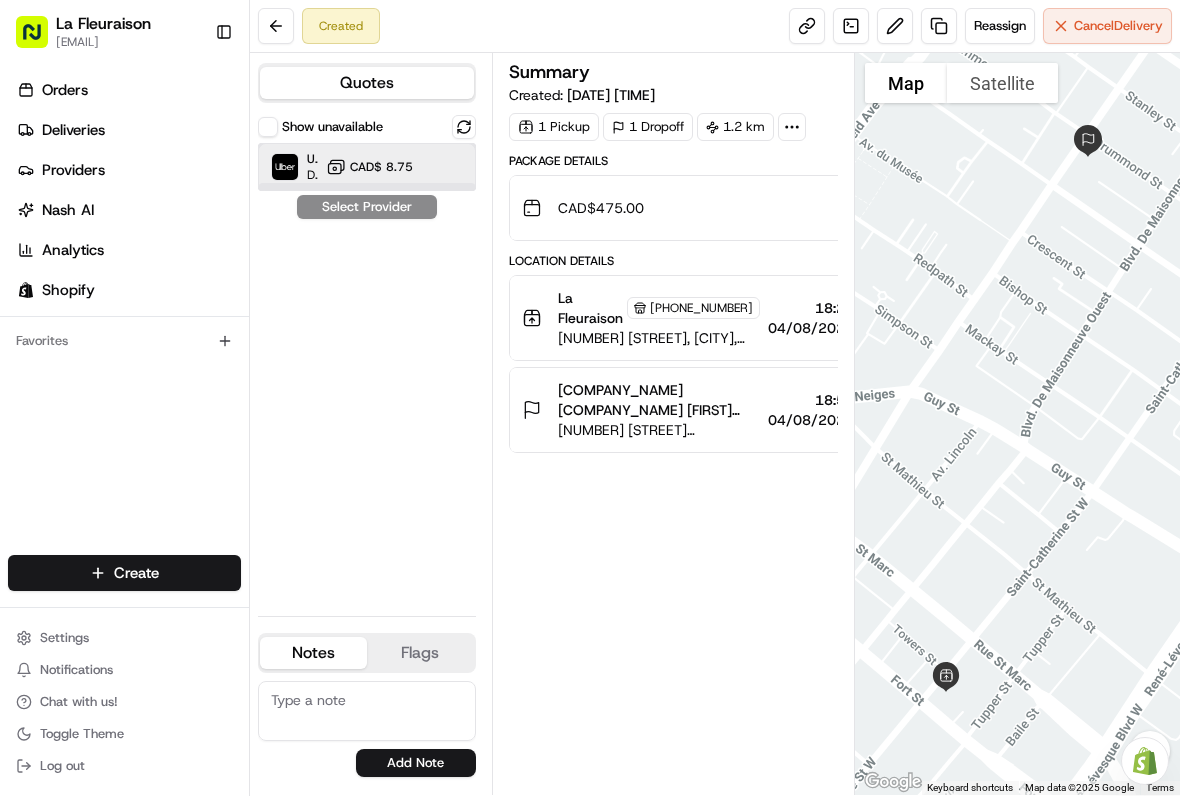 click at bounding box center [285, 167] 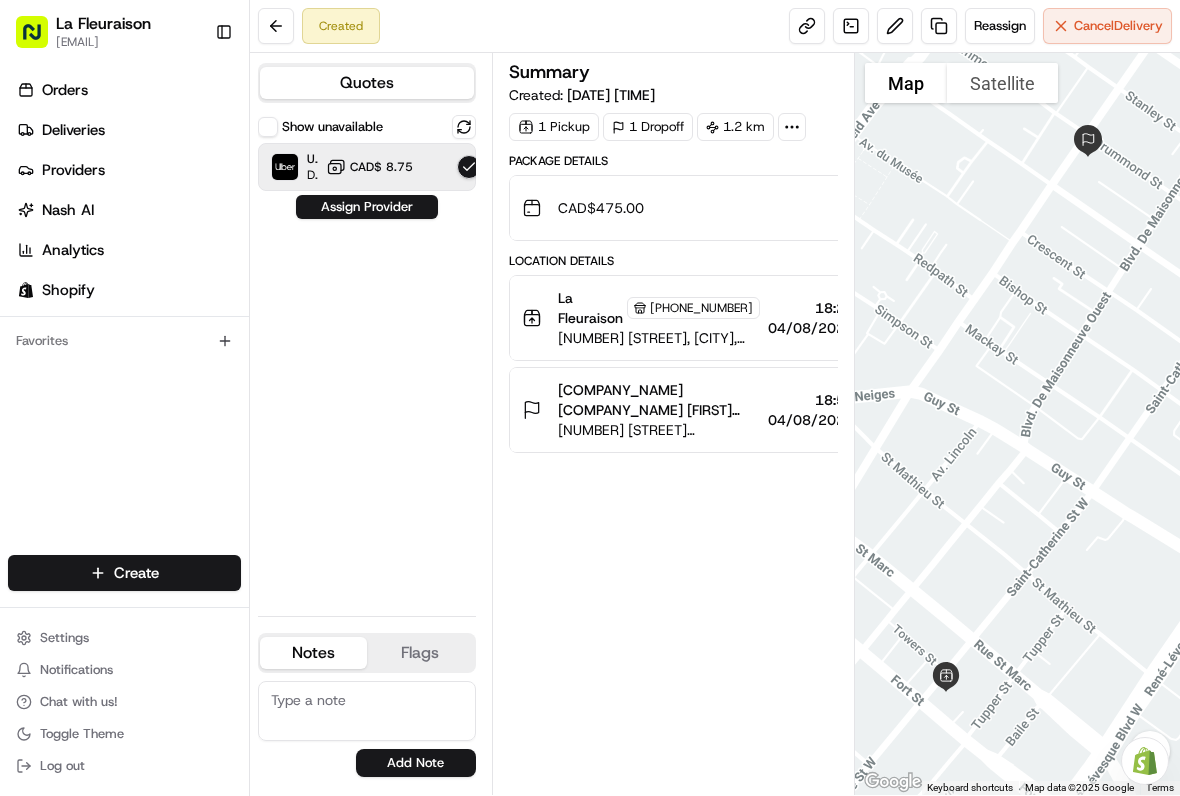 click on "Assign Provider" at bounding box center (367, 207) 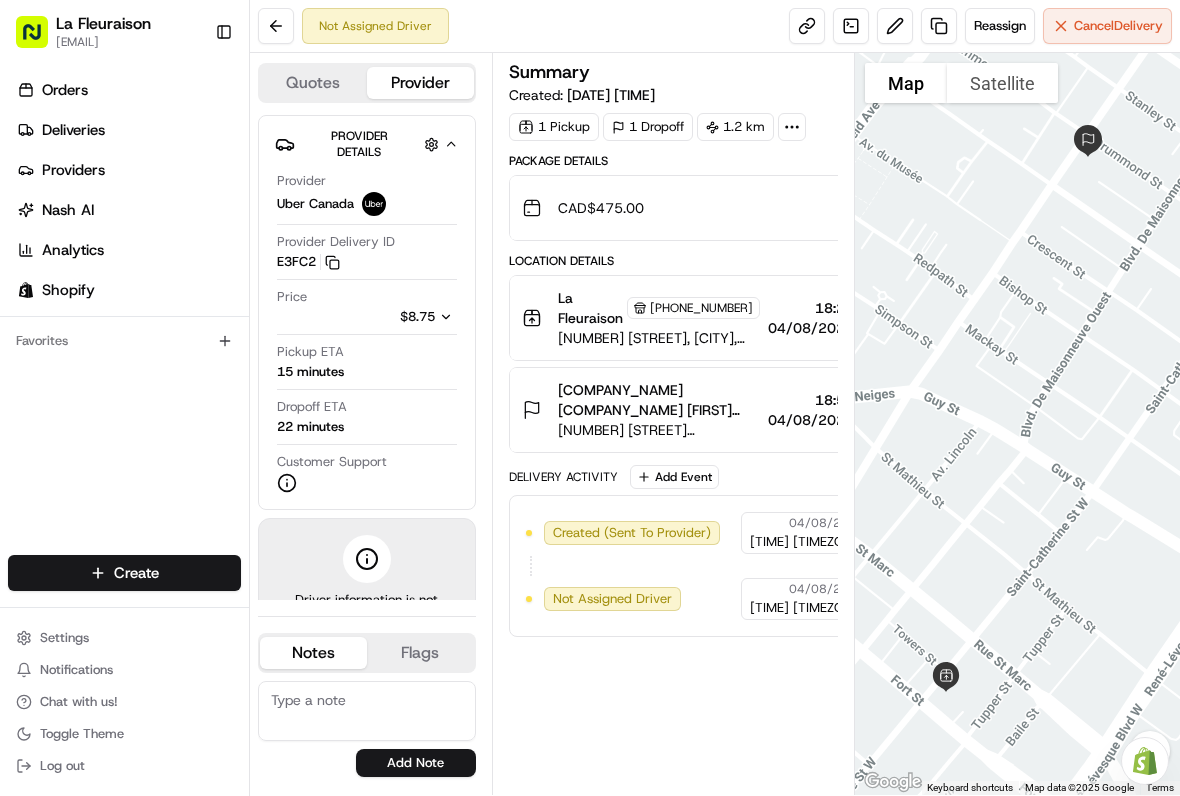 click on "Deliveries" at bounding box center (128, 130) 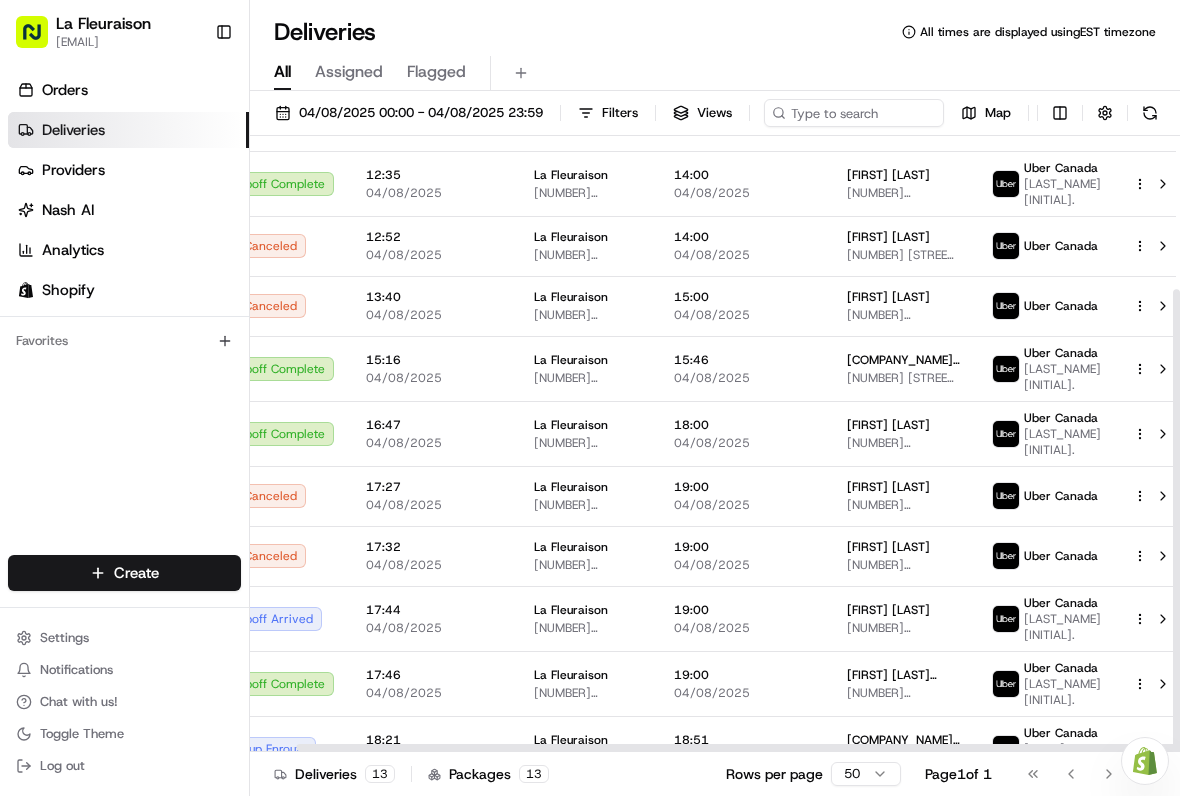 scroll, scrollTop: 204, scrollLeft: 48, axis: both 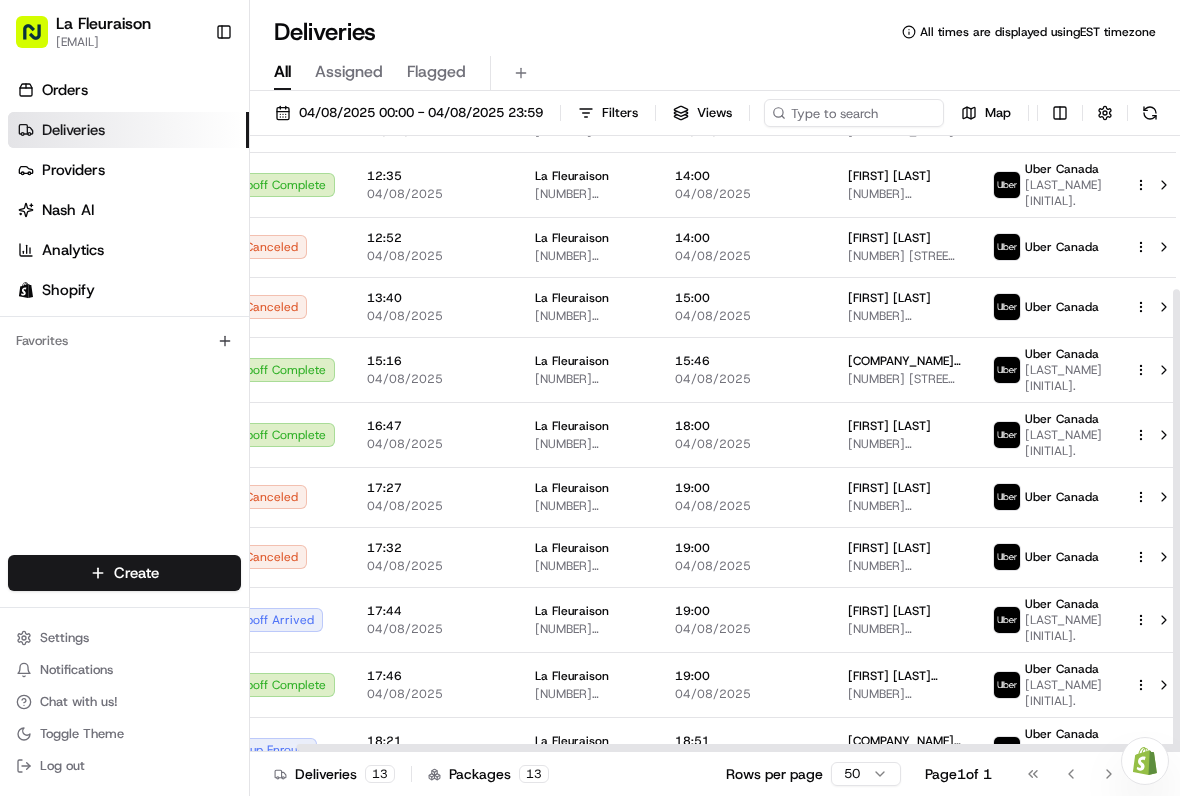 click at bounding box center (1145, 760) 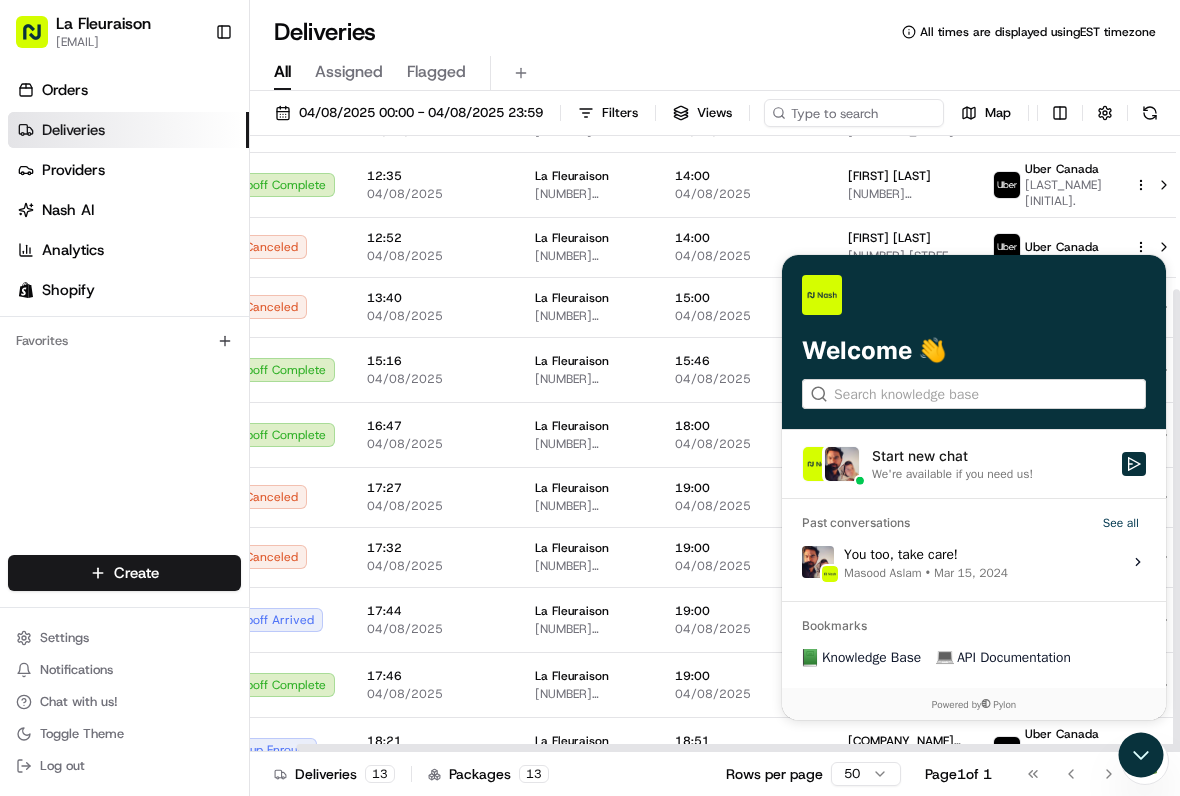 click on "All Assigned Flagged" at bounding box center [715, 73] 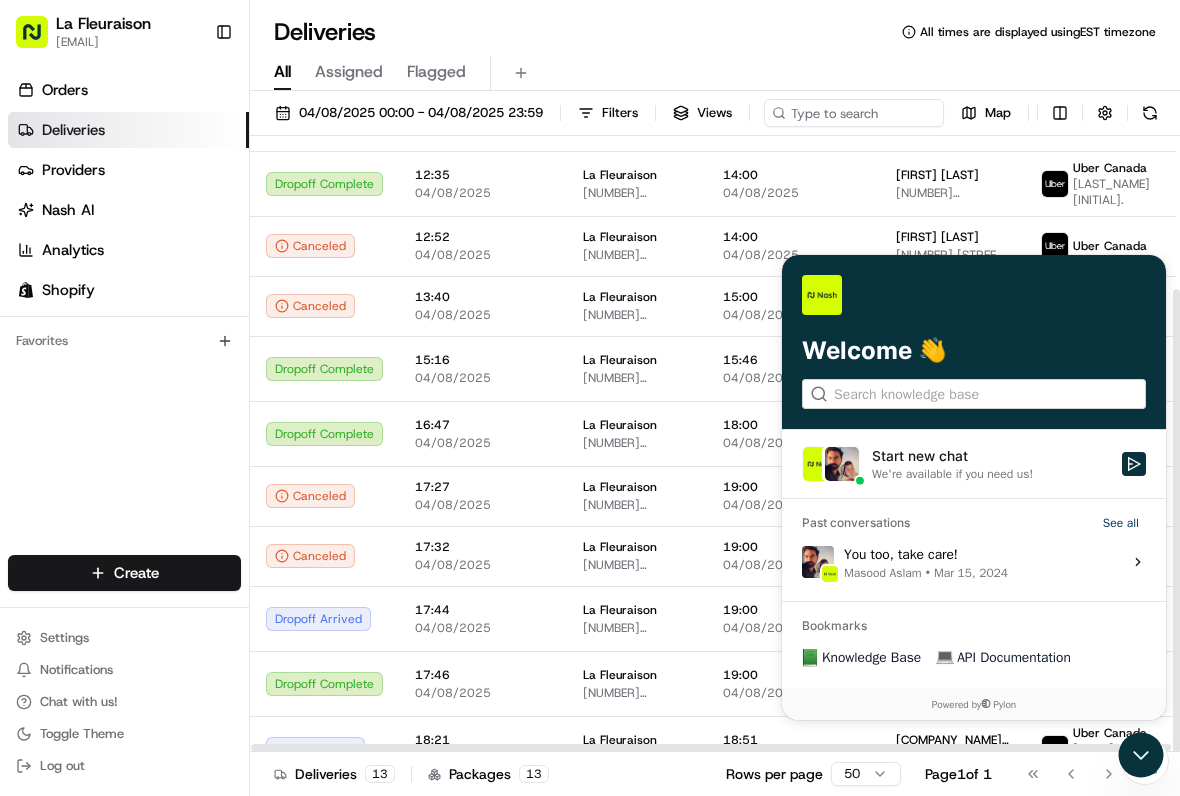 scroll, scrollTop: 204, scrollLeft: 0, axis: vertical 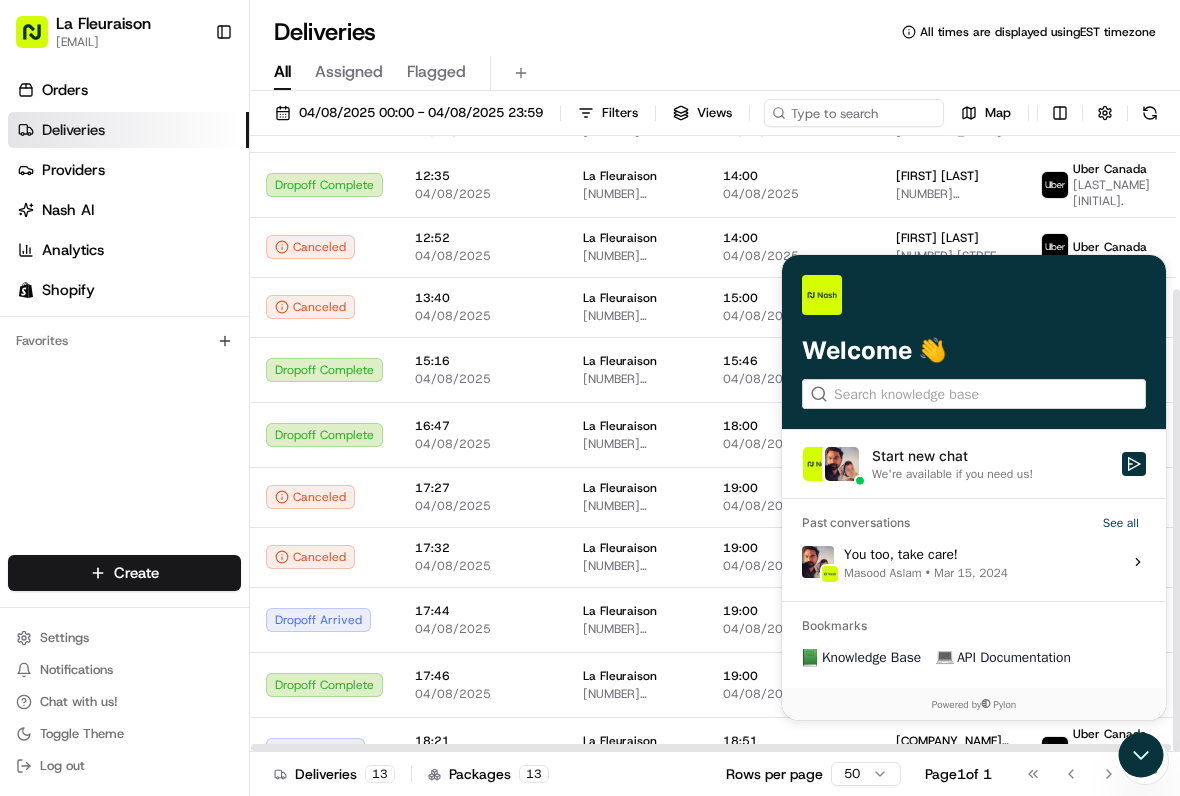 click 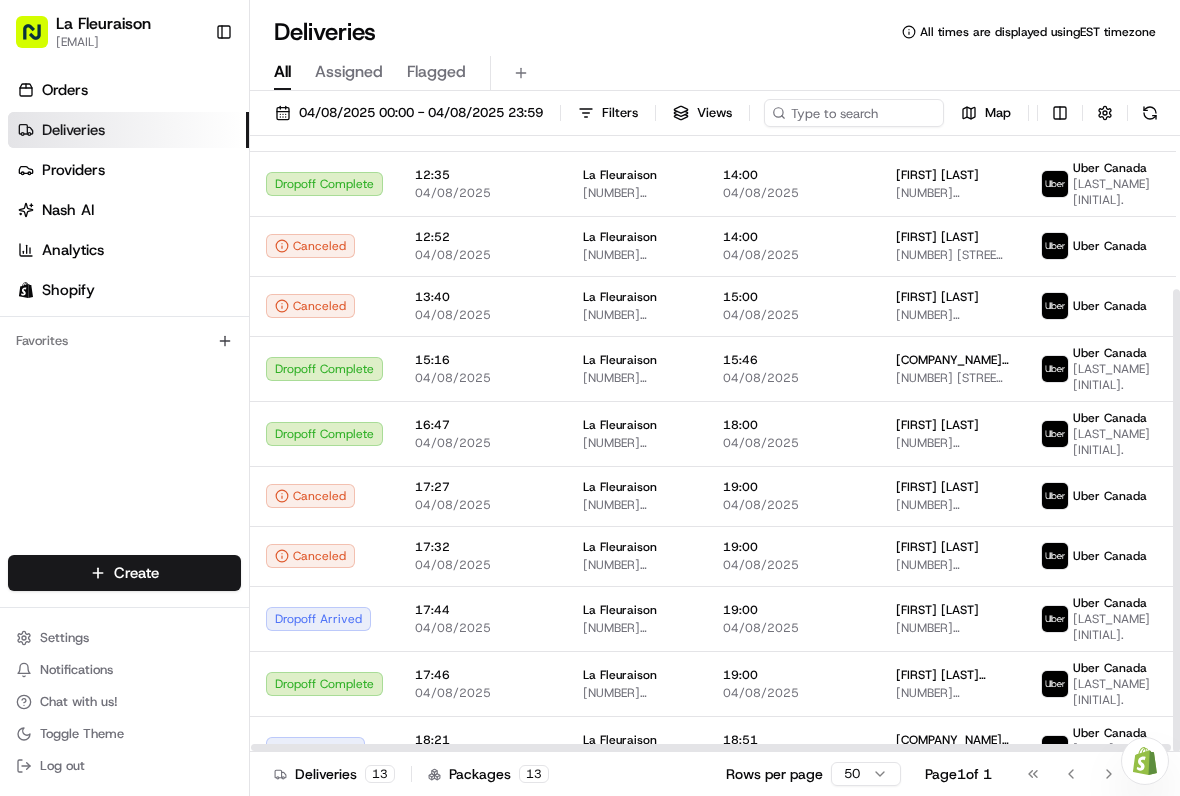 scroll, scrollTop: 204, scrollLeft: 0, axis: vertical 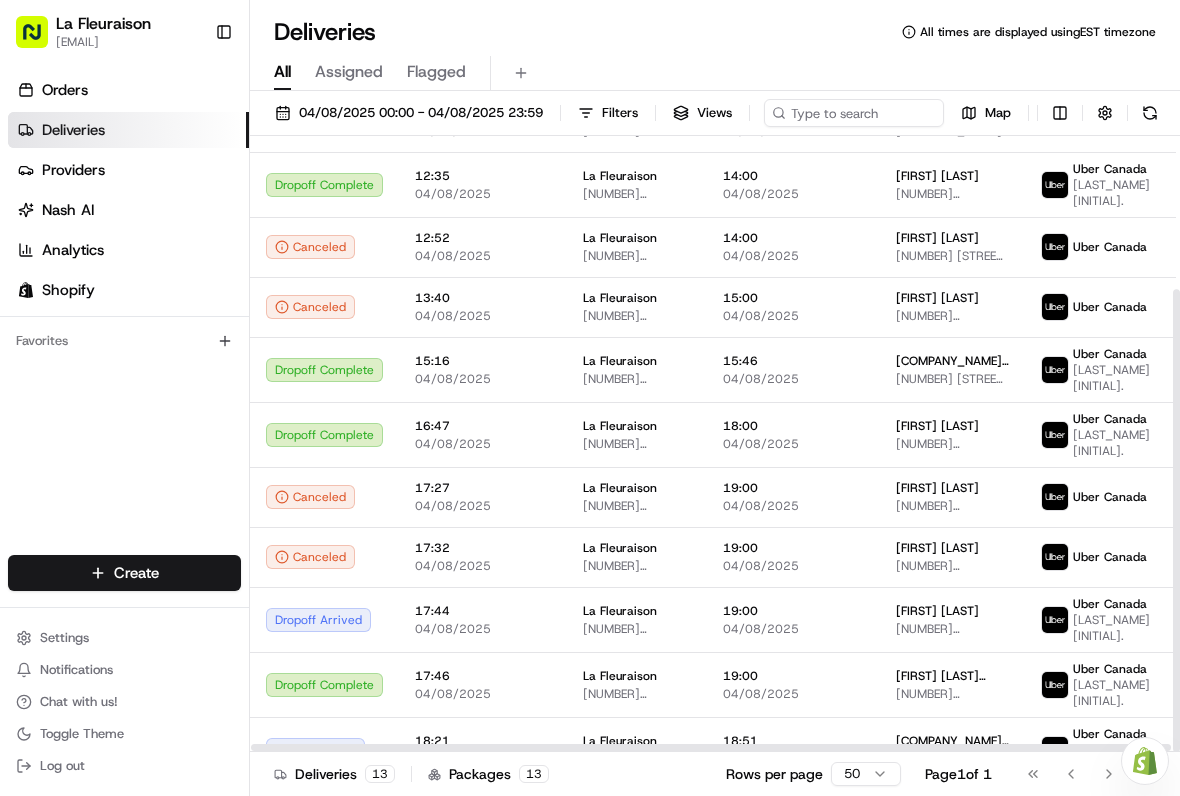 click on "Filters" at bounding box center [608, 113] 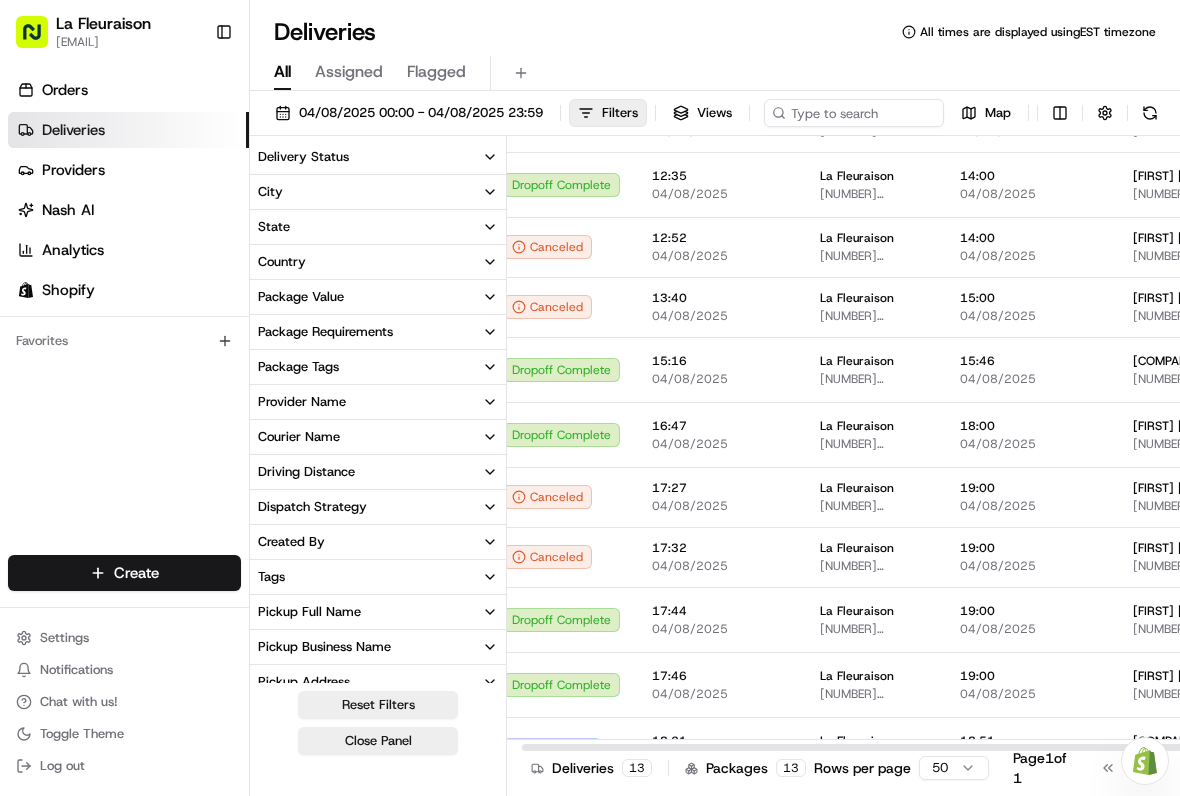 scroll, scrollTop: 204, scrollLeft: 20, axis: both 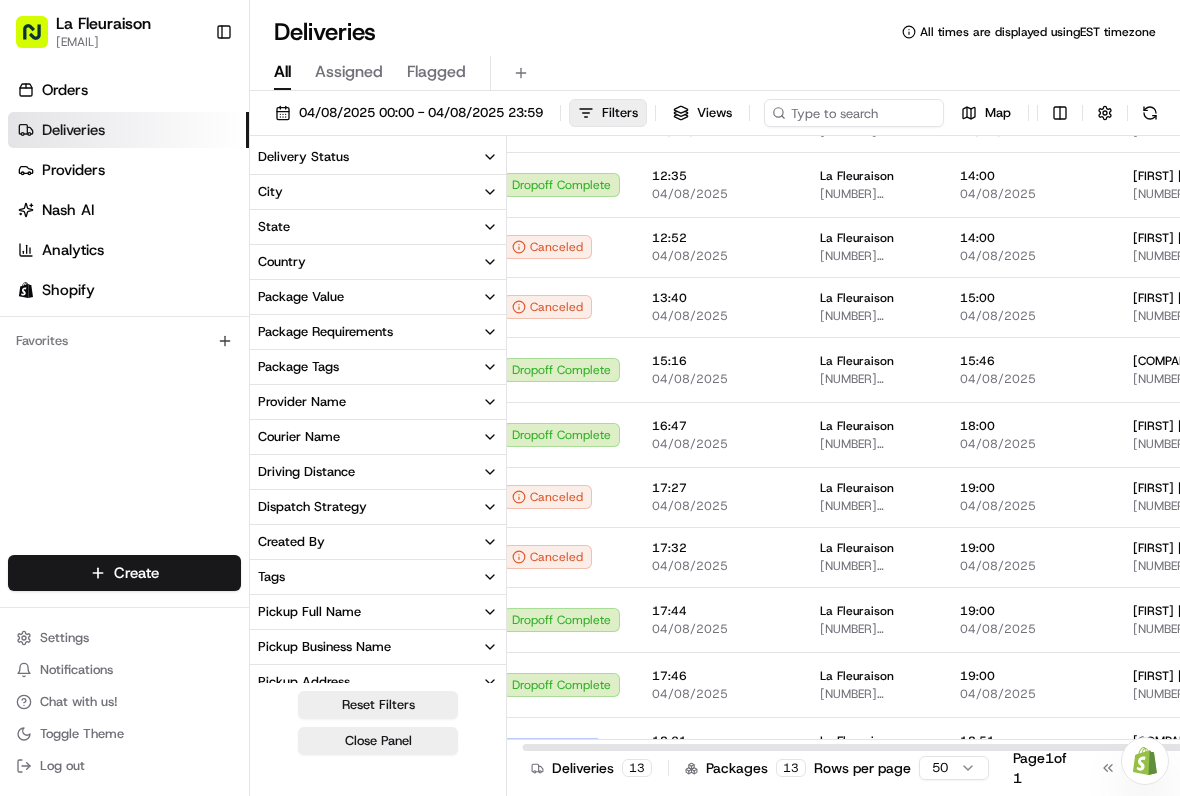 click on "Deliveries All times are displayed using  EST   timezone" at bounding box center (715, 32) 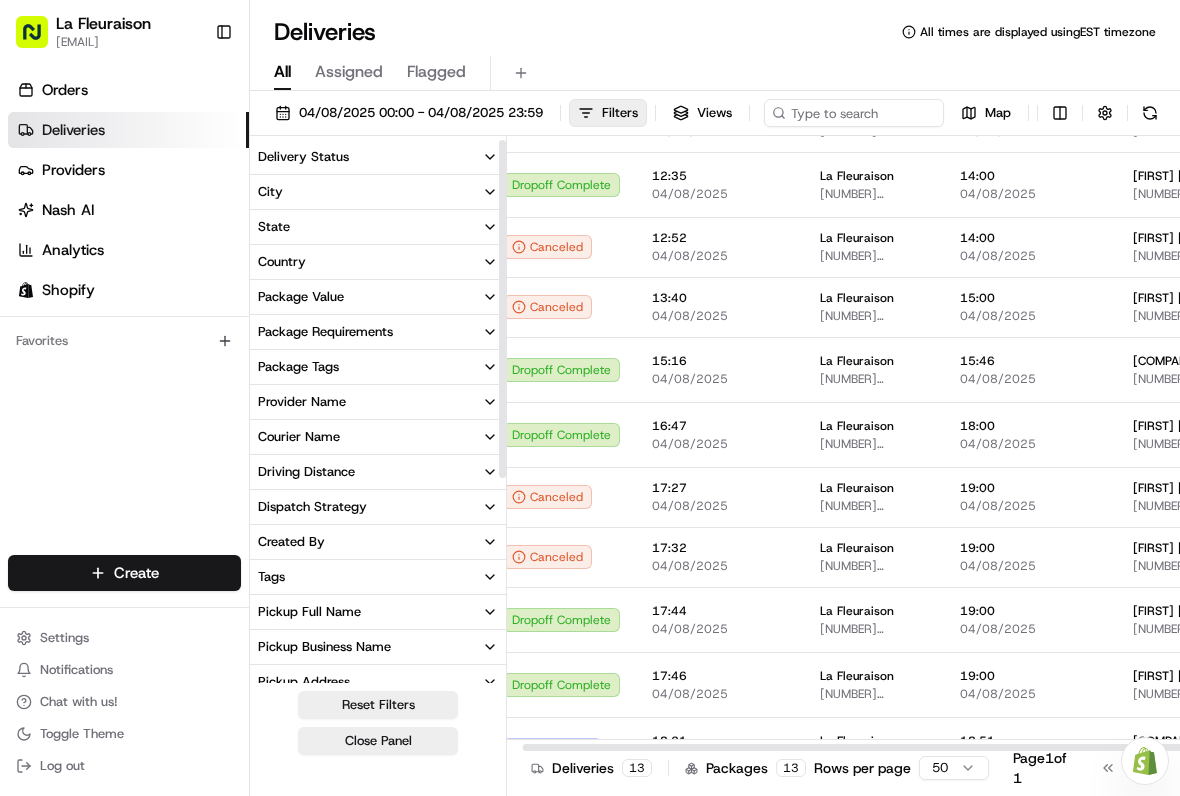 scroll, scrollTop: -1, scrollLeft: 0, axis: vertical 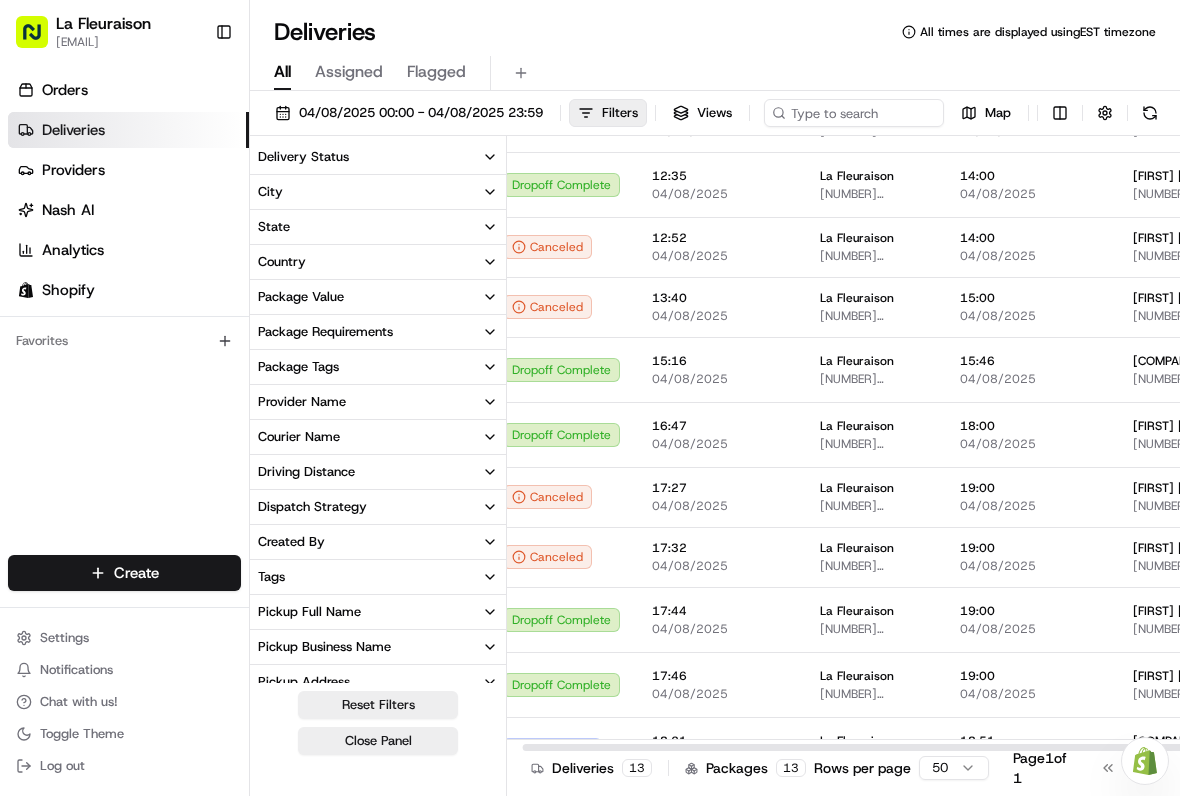 click on "Deliveries" at bounding box center (128, 130) 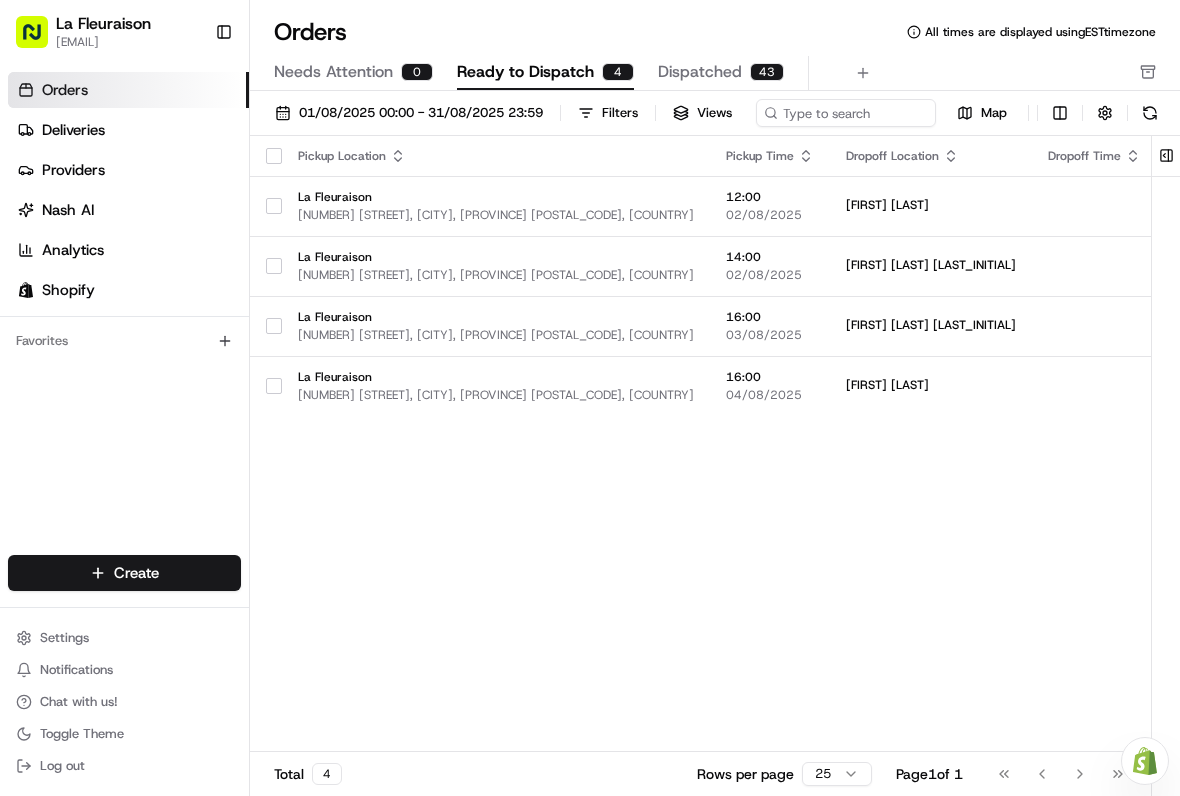 click on "Deliveries" at bounding box center (128, 130) 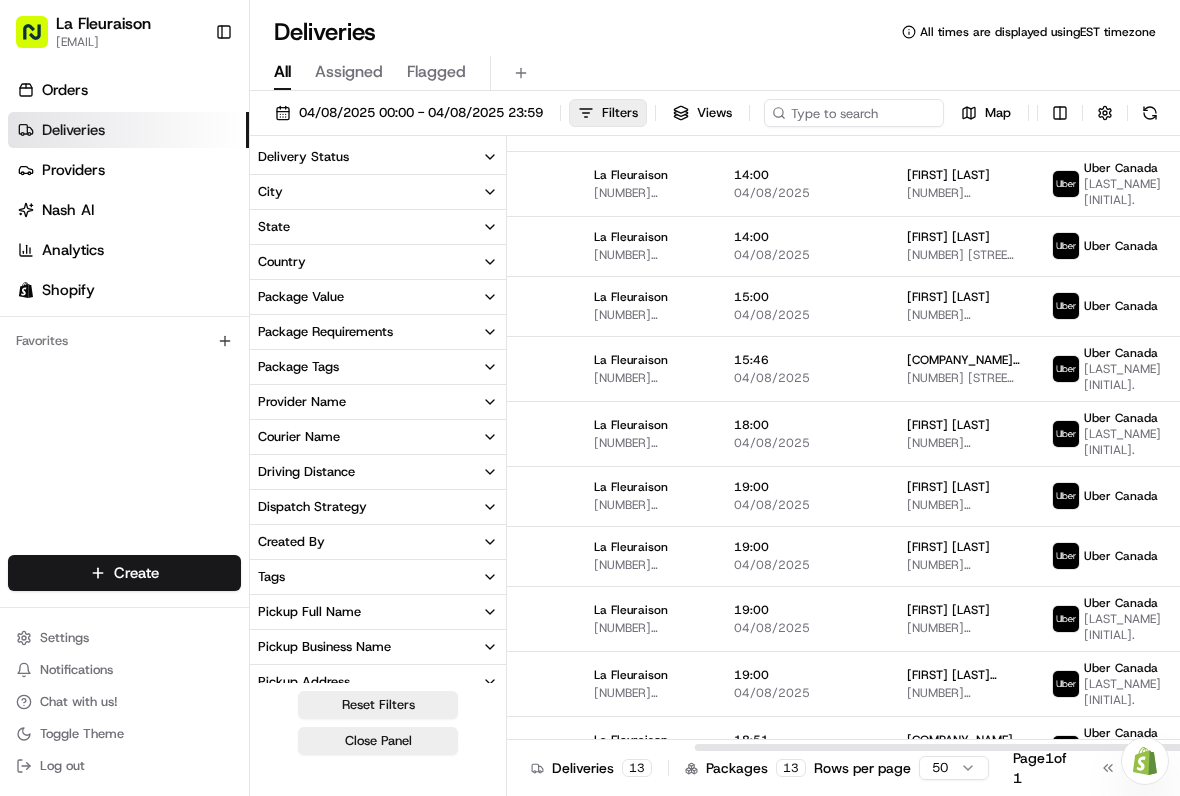 scroll, scrollTop: 204, scrollLeft: 255, axis: both 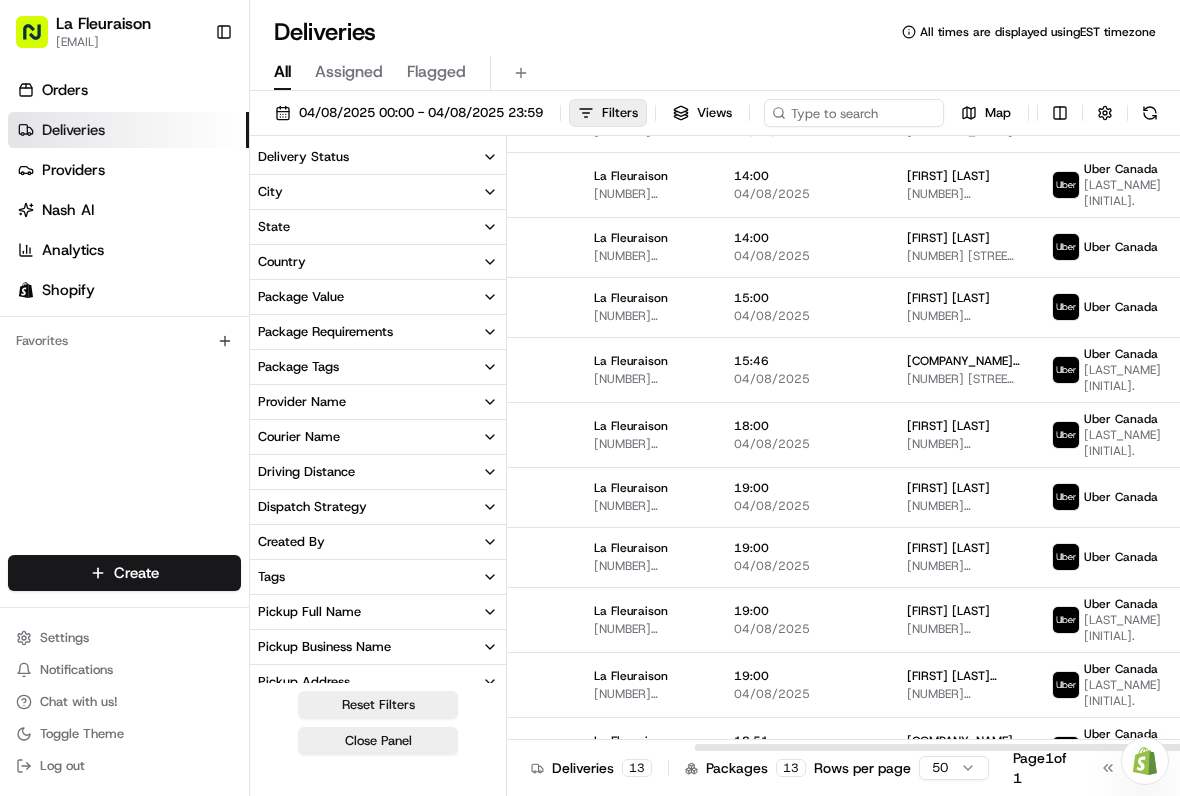 click on "Orders" at bounding box center (128, 90) 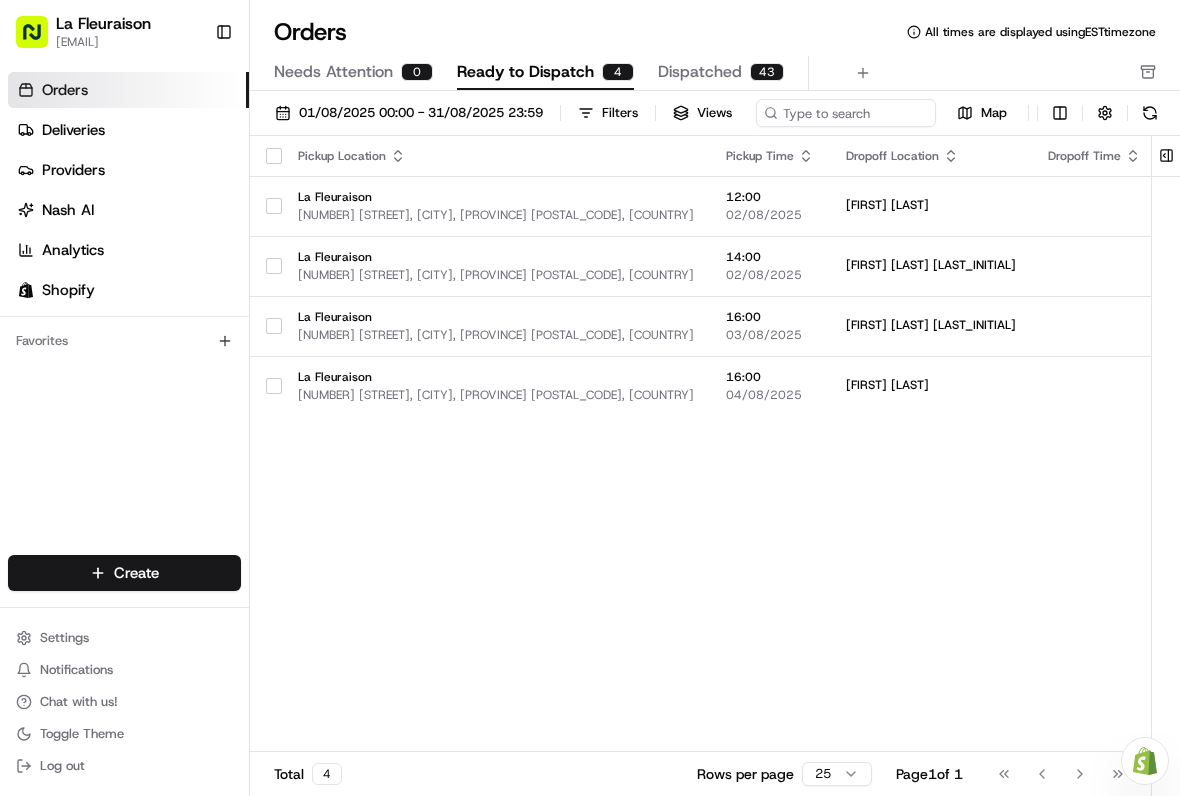 click on "Deliveries" at bounding box center [128, 130] 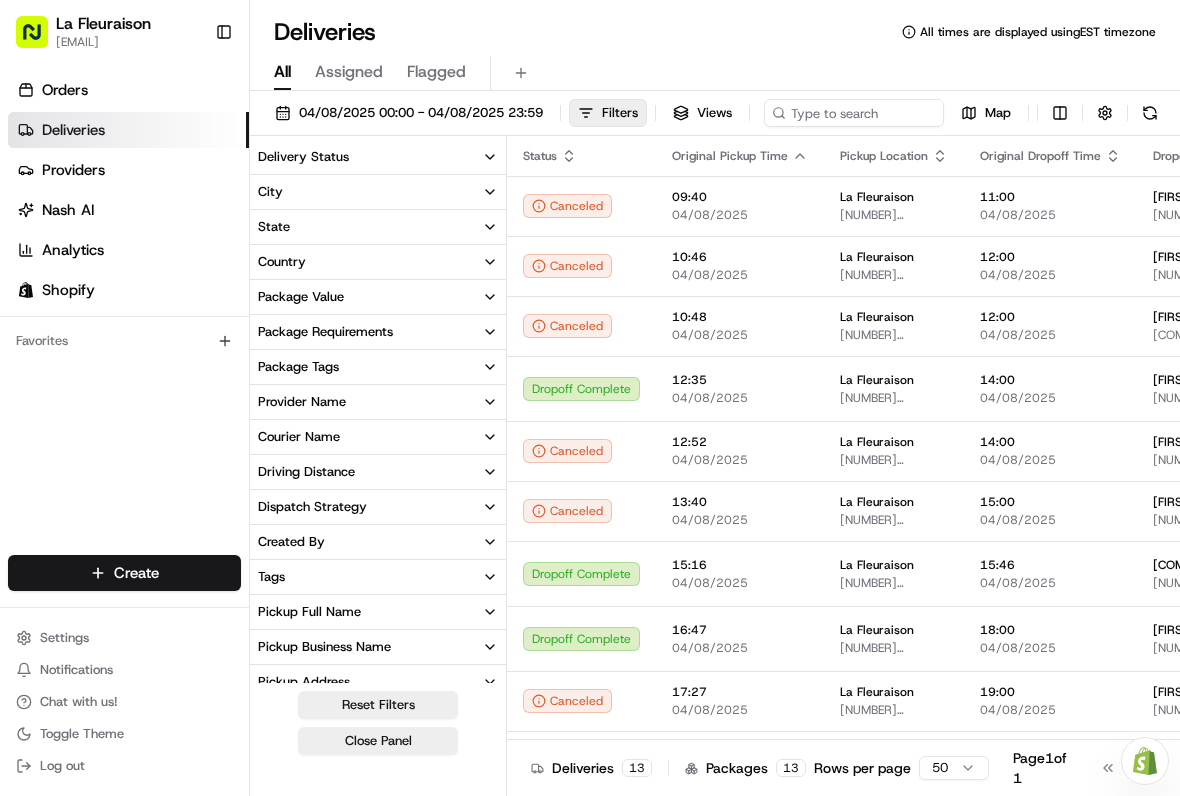click on "Providers" at bounding box center (128, 170) 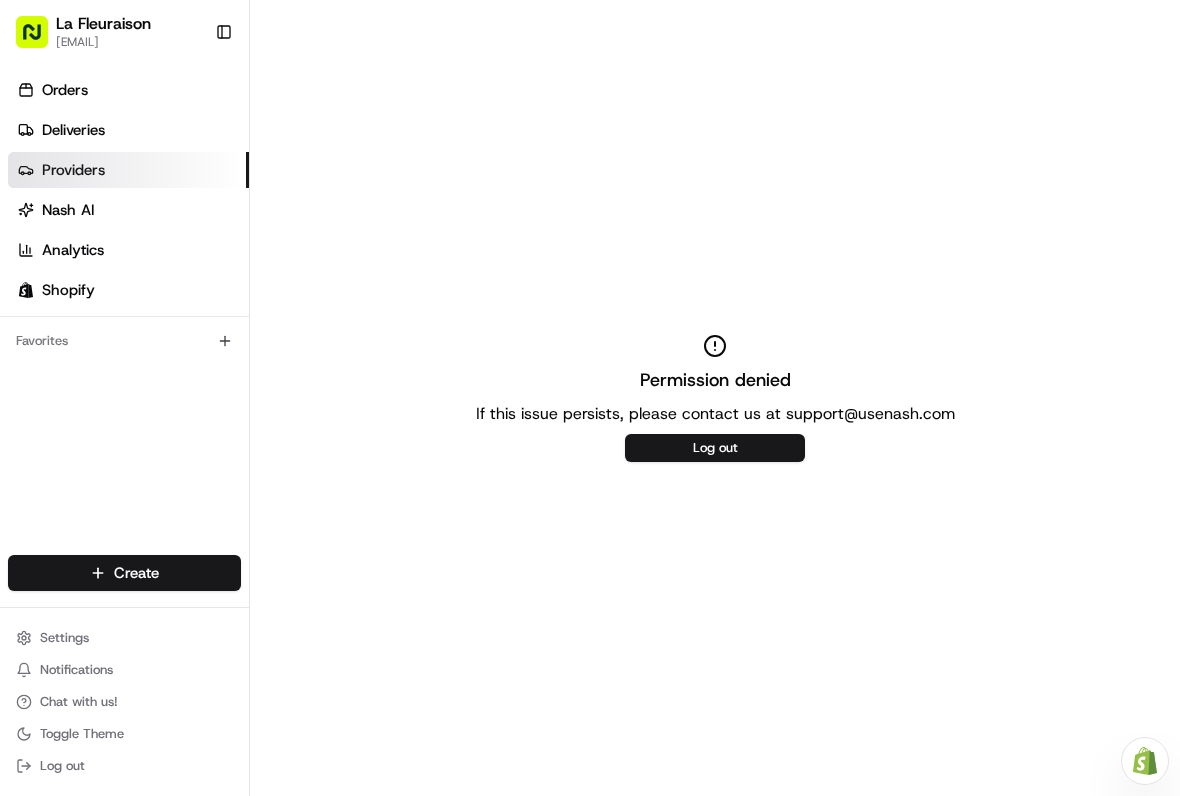 click on "Deliveries" at bounding box center [128, 130] 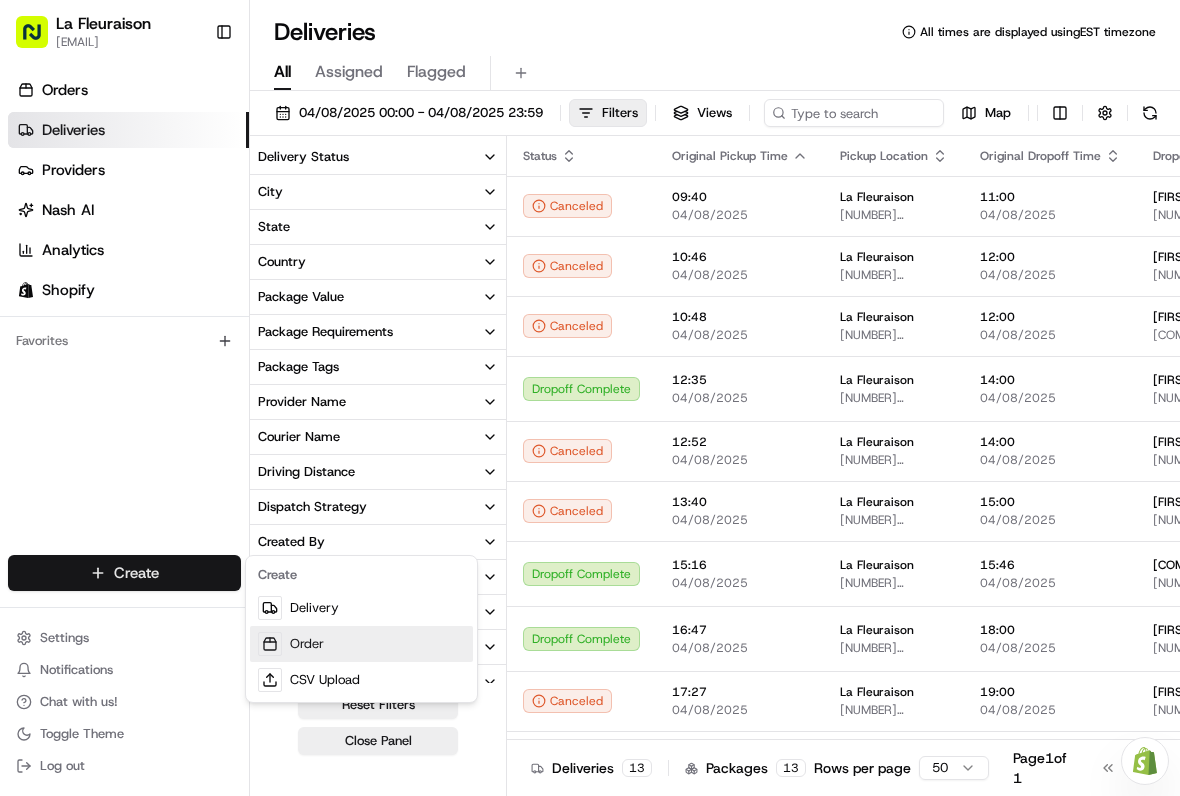 click on "Order" at bounding box center (361, 644) 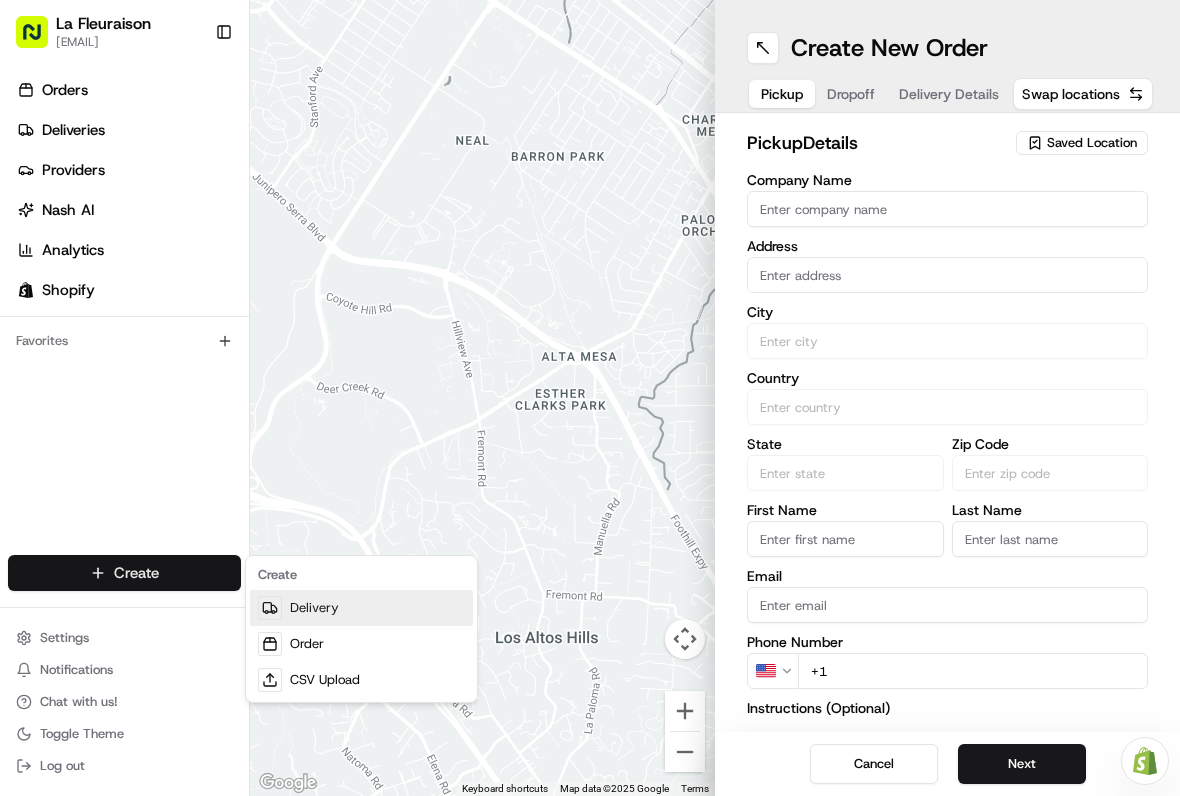 click on "Delivery" at bounding box center [361, 608] 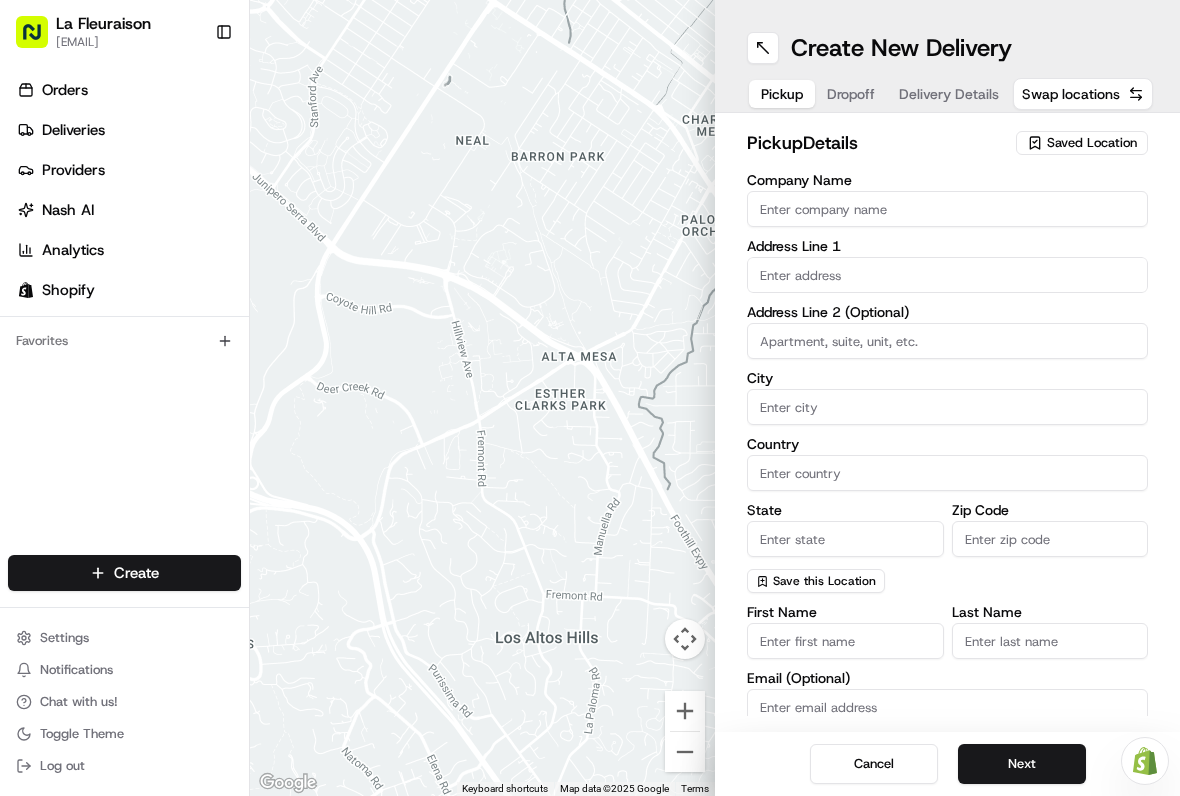 click on "Deliveries" at bounding box center (128, 130) 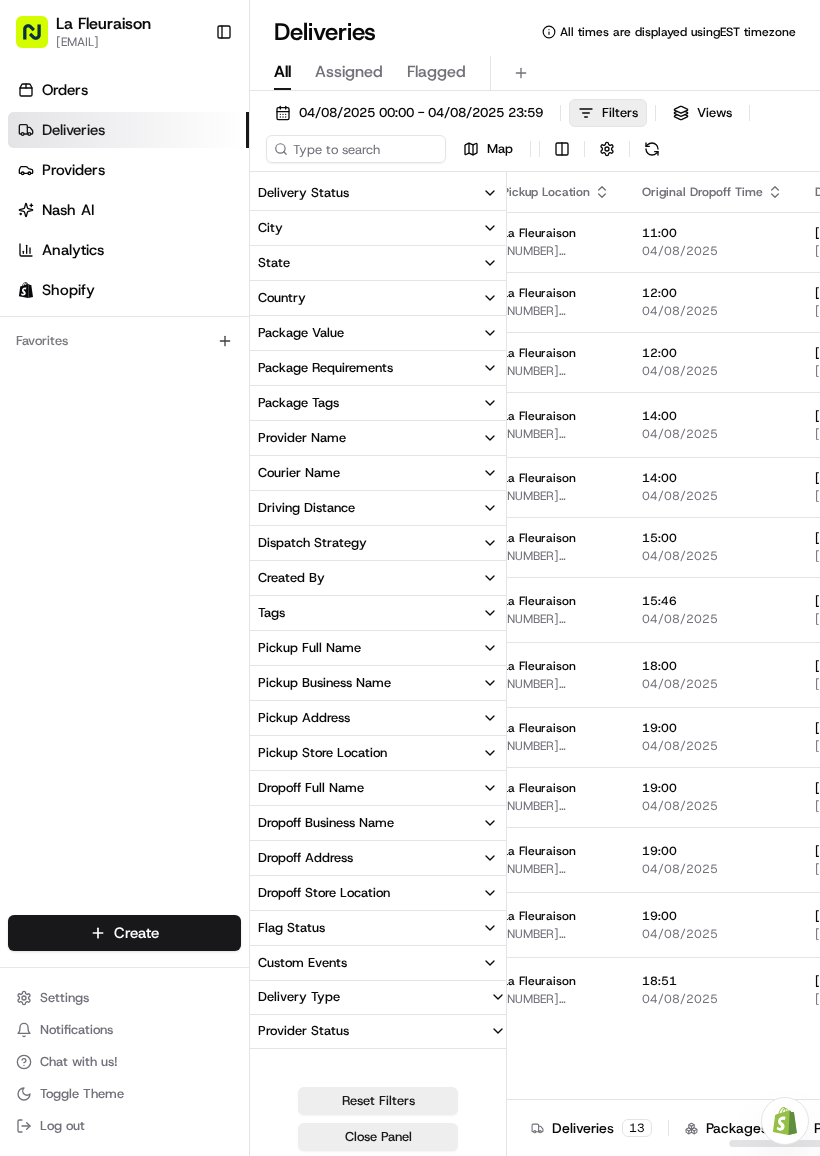 scroll, scrollTop: 0, scrollLeft: 347, axis: horizontal 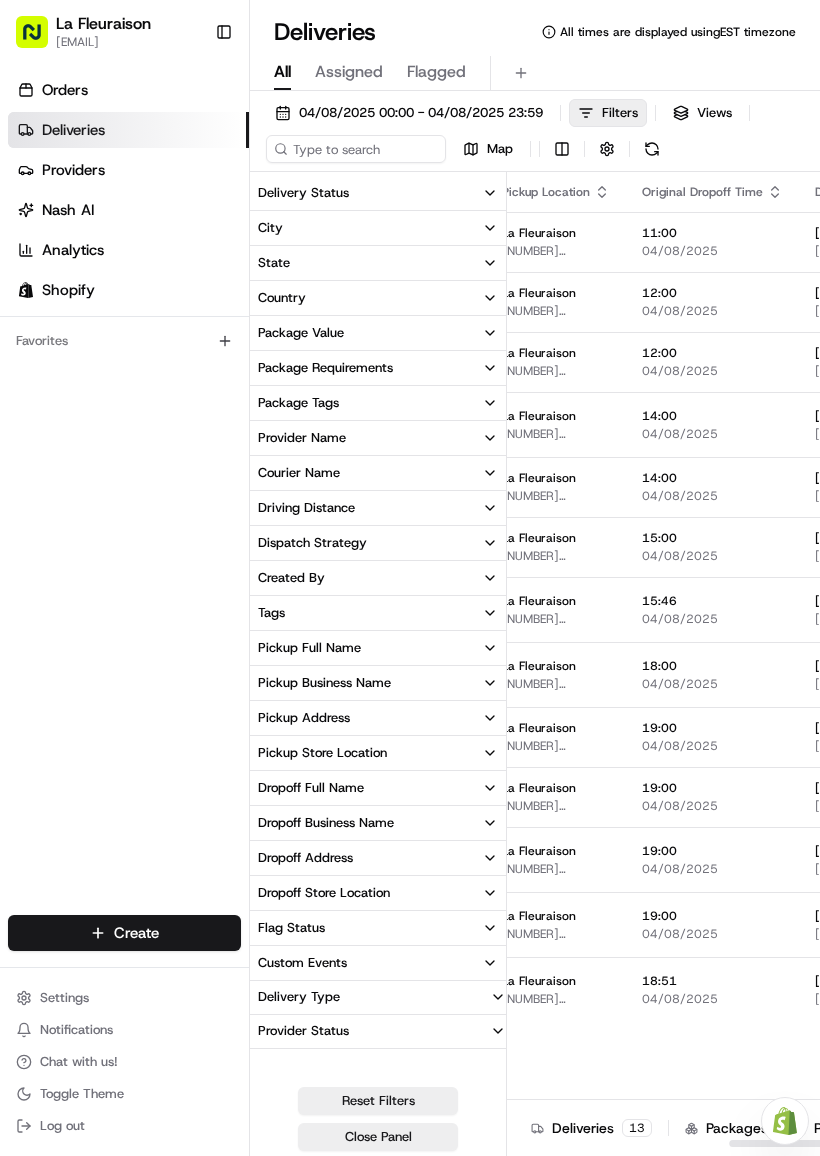 click on "Close Panel" at bounding box center (378, 1137) 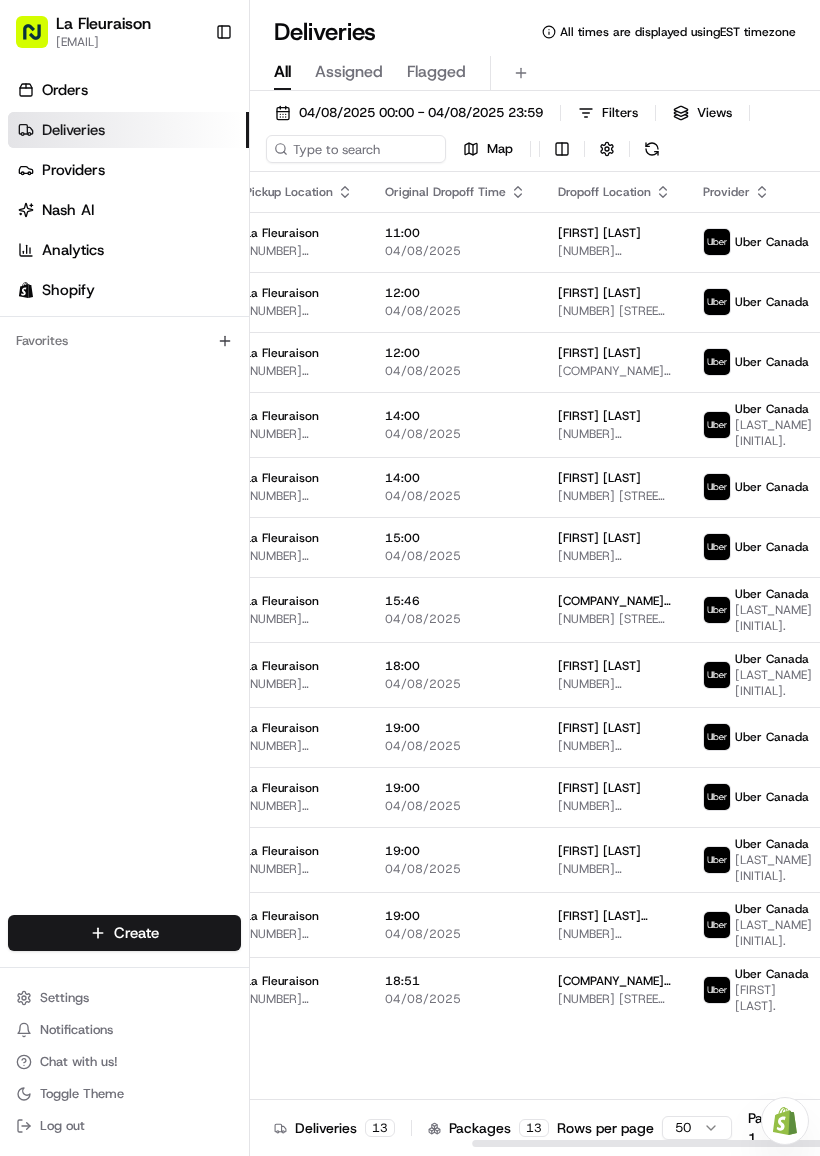 scroll, scrollTop: 0, scrollLeft: 347, axis: horizontal 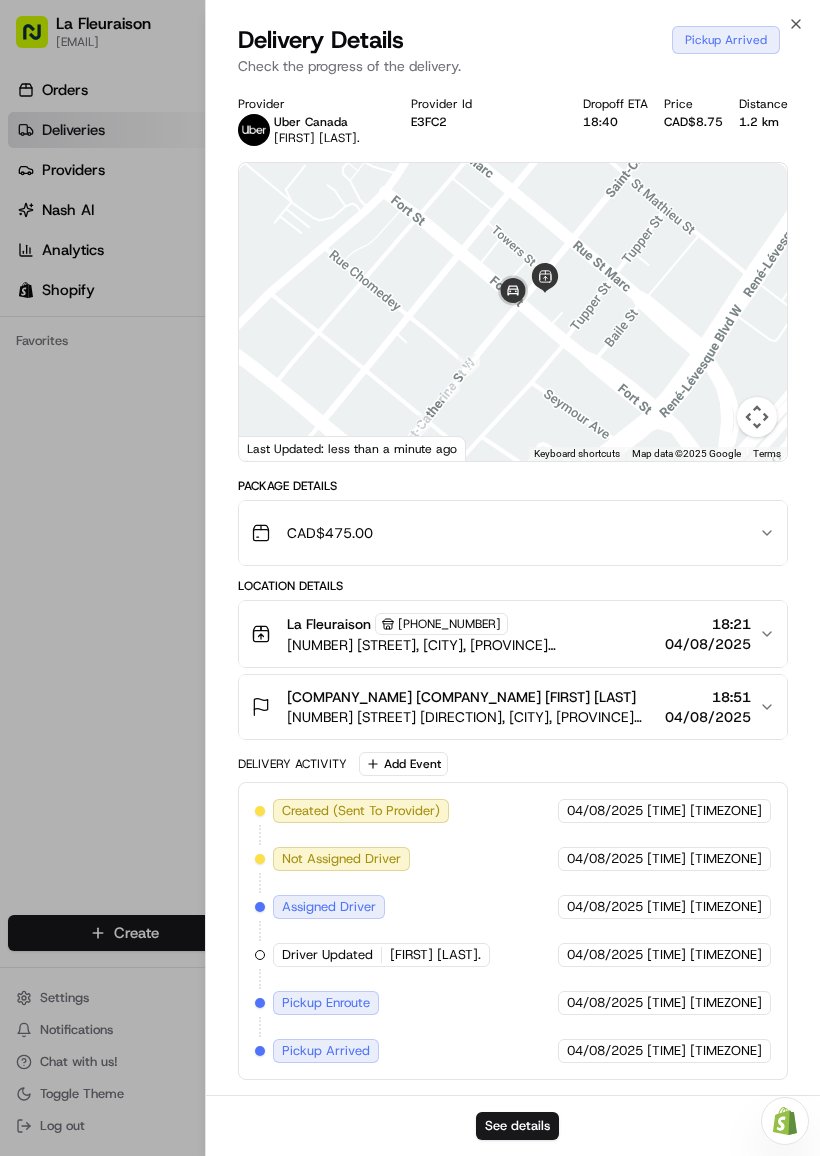click on "See details" at bounding box center [517, 1126] 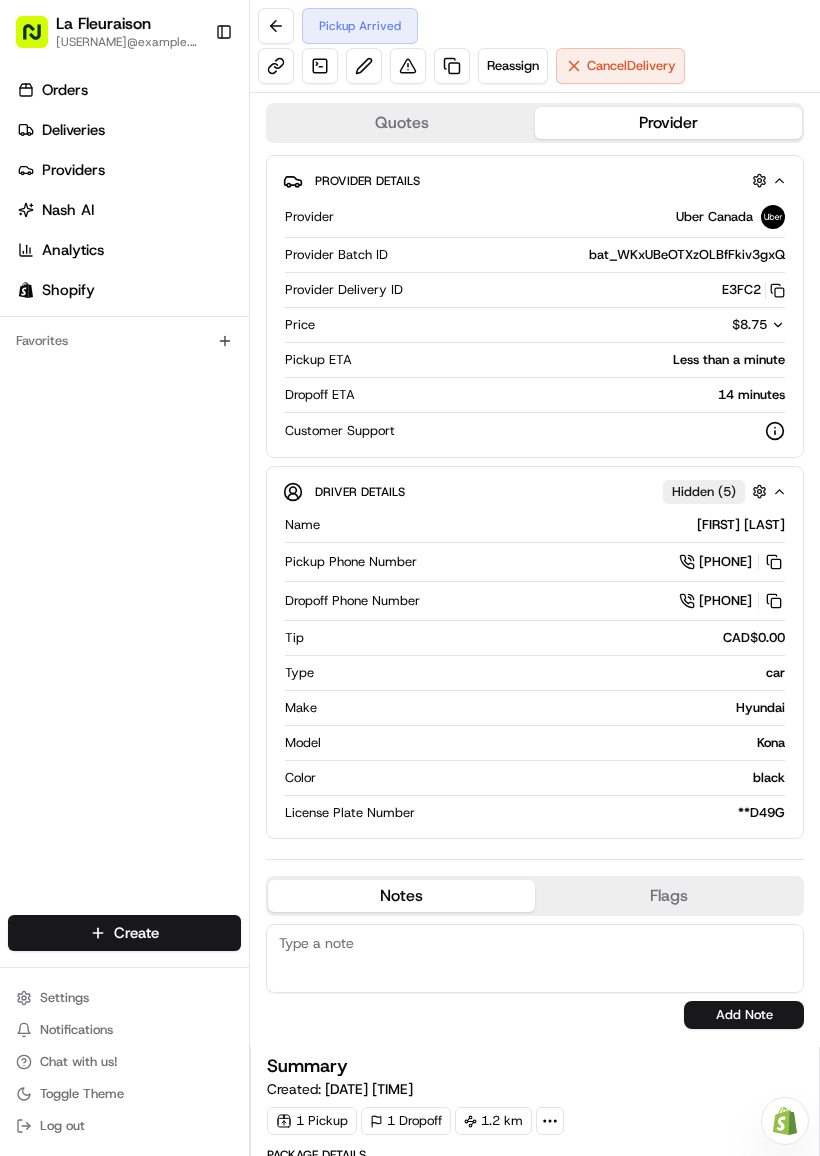 scroll, scrollTop: 0, scrollLeft: 0, axis: both 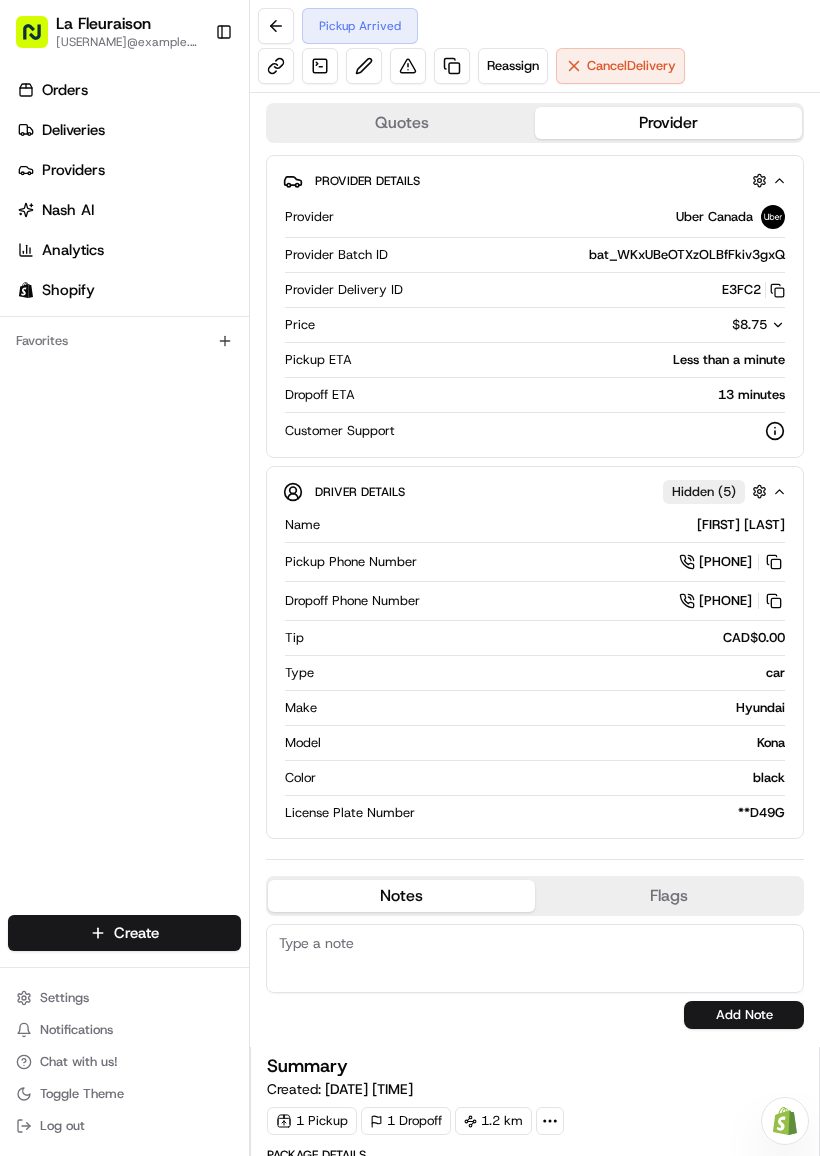 click 